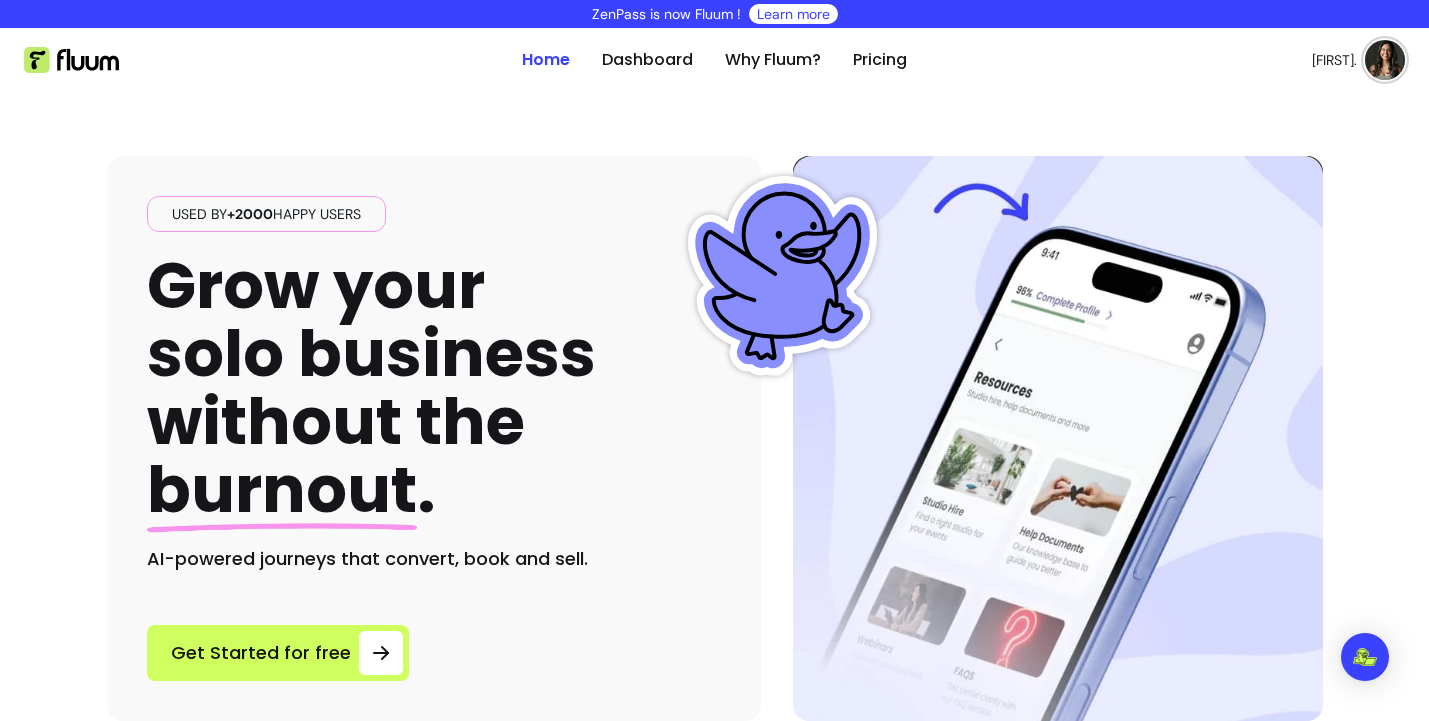 scroll, scrollTop: 0, scrollLeft: 0, axis: both 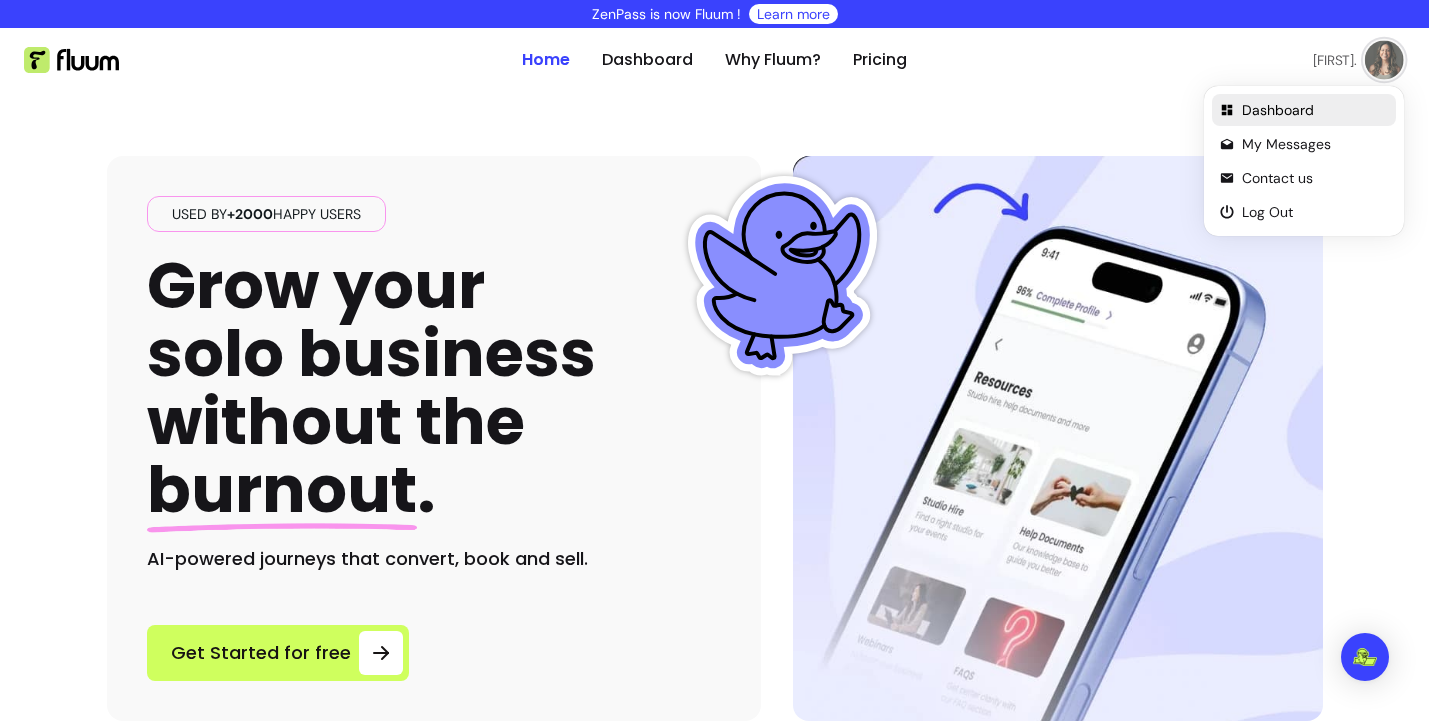 click on "Dashboard" at bounding box center (1315, 110) 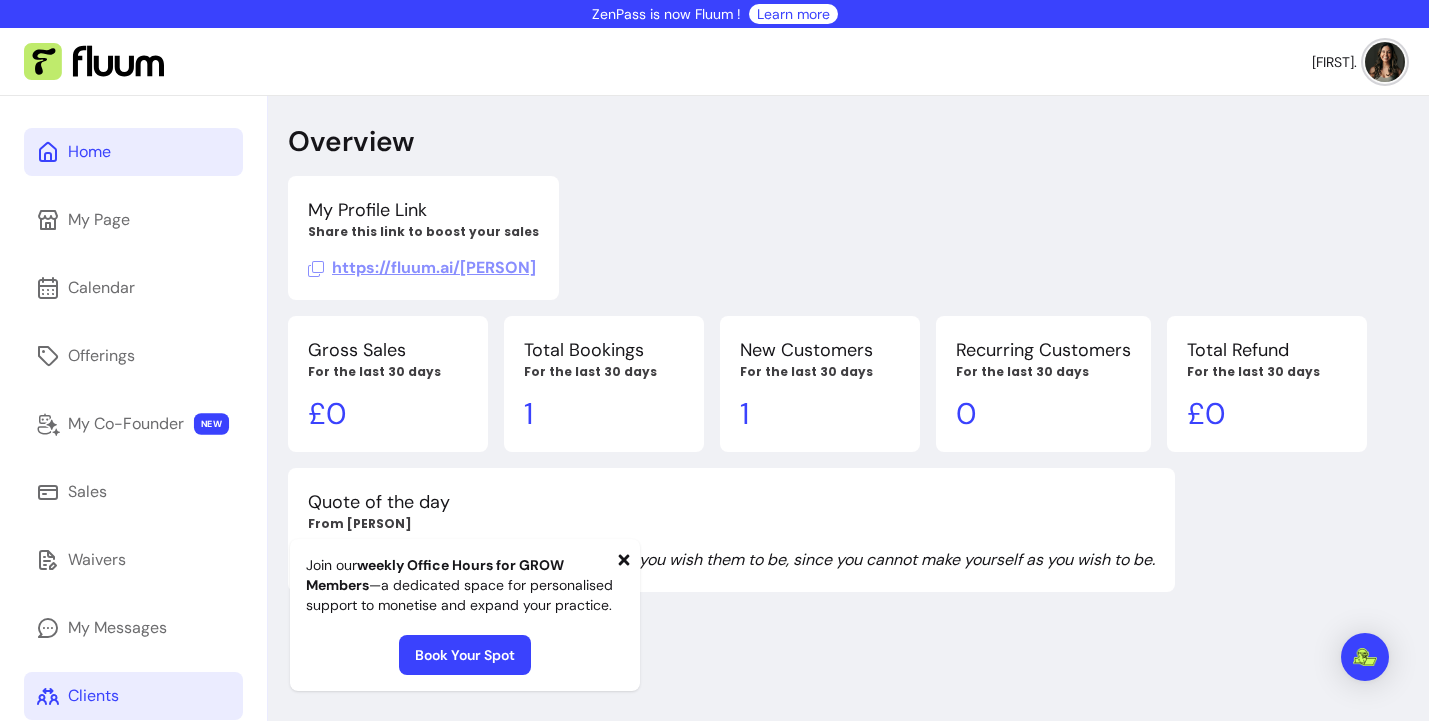 scroll, scrollTop: 2, scrollLeft: 0, axis: vertical 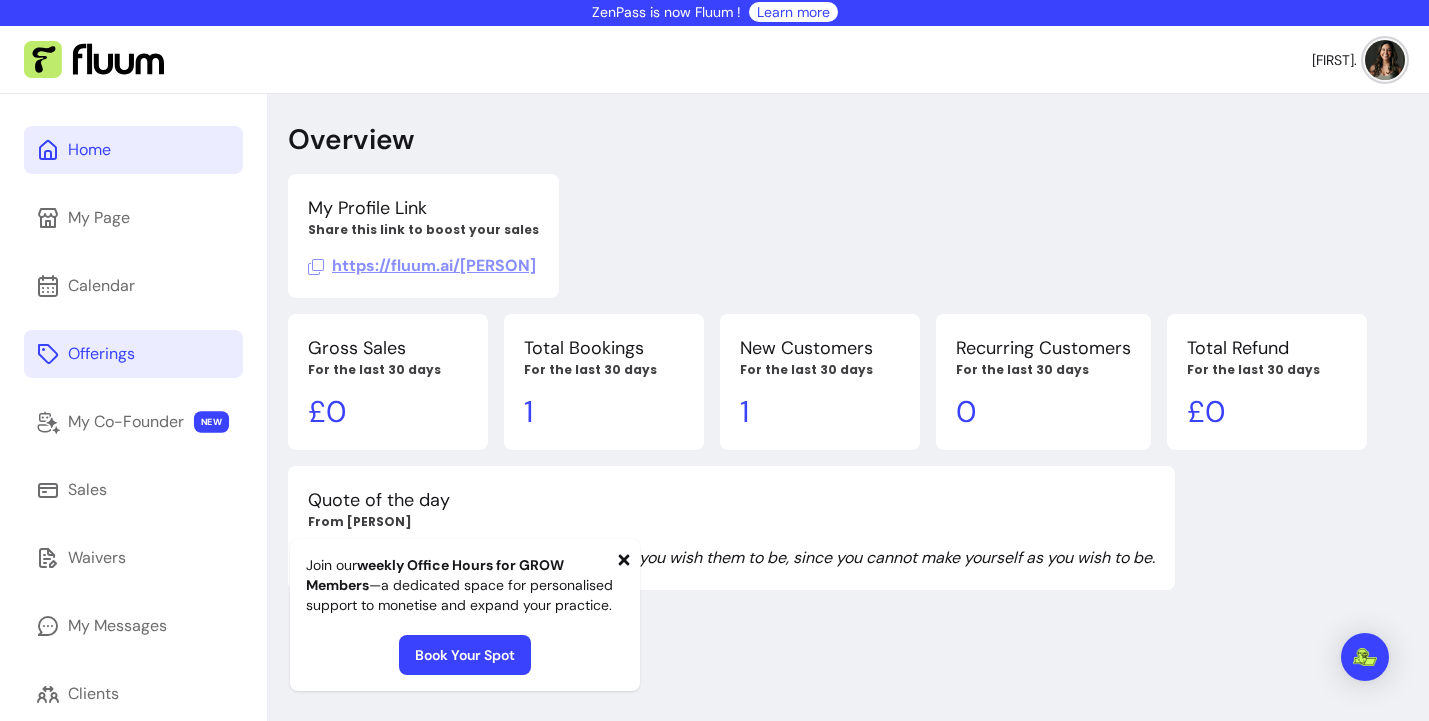 click on "Offerings" at bounding box center (101, 354) 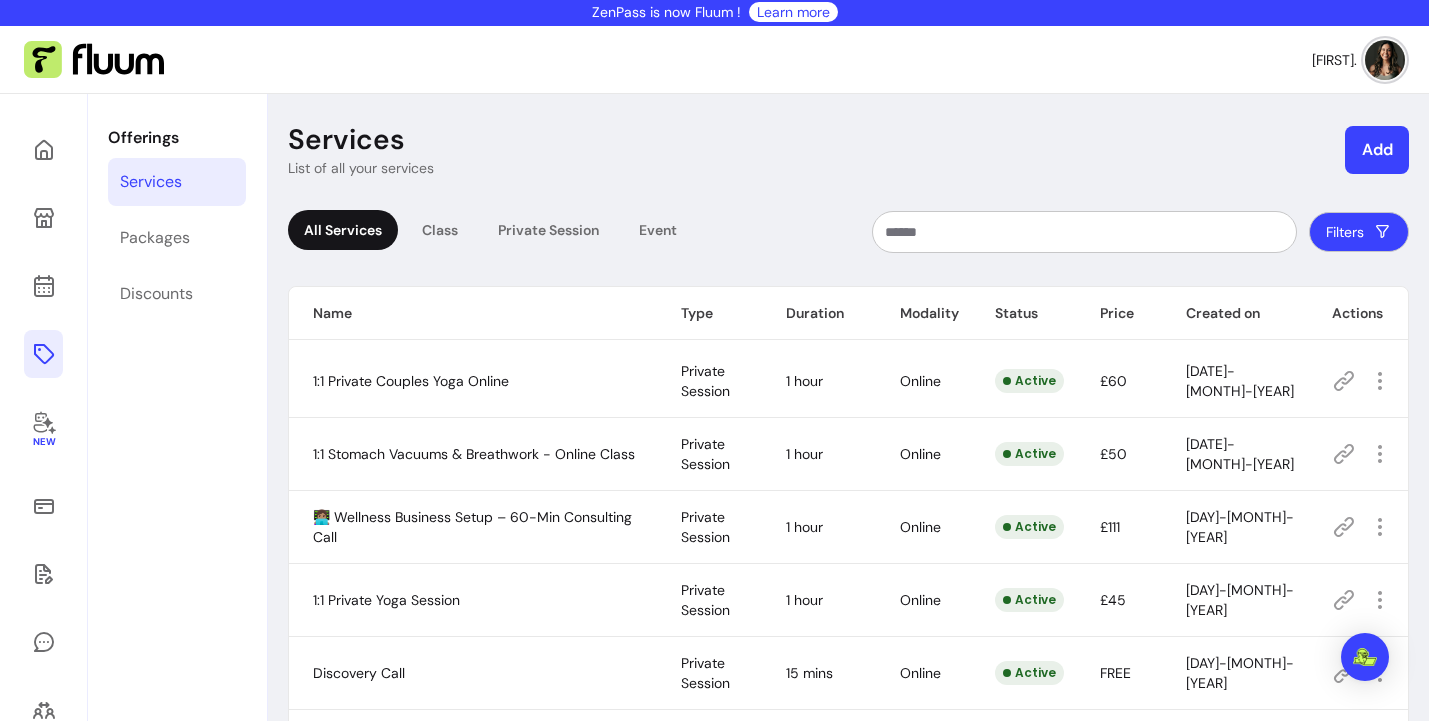 scroll, scrollTop: 251, scrollLeft: 0, axis: vertical 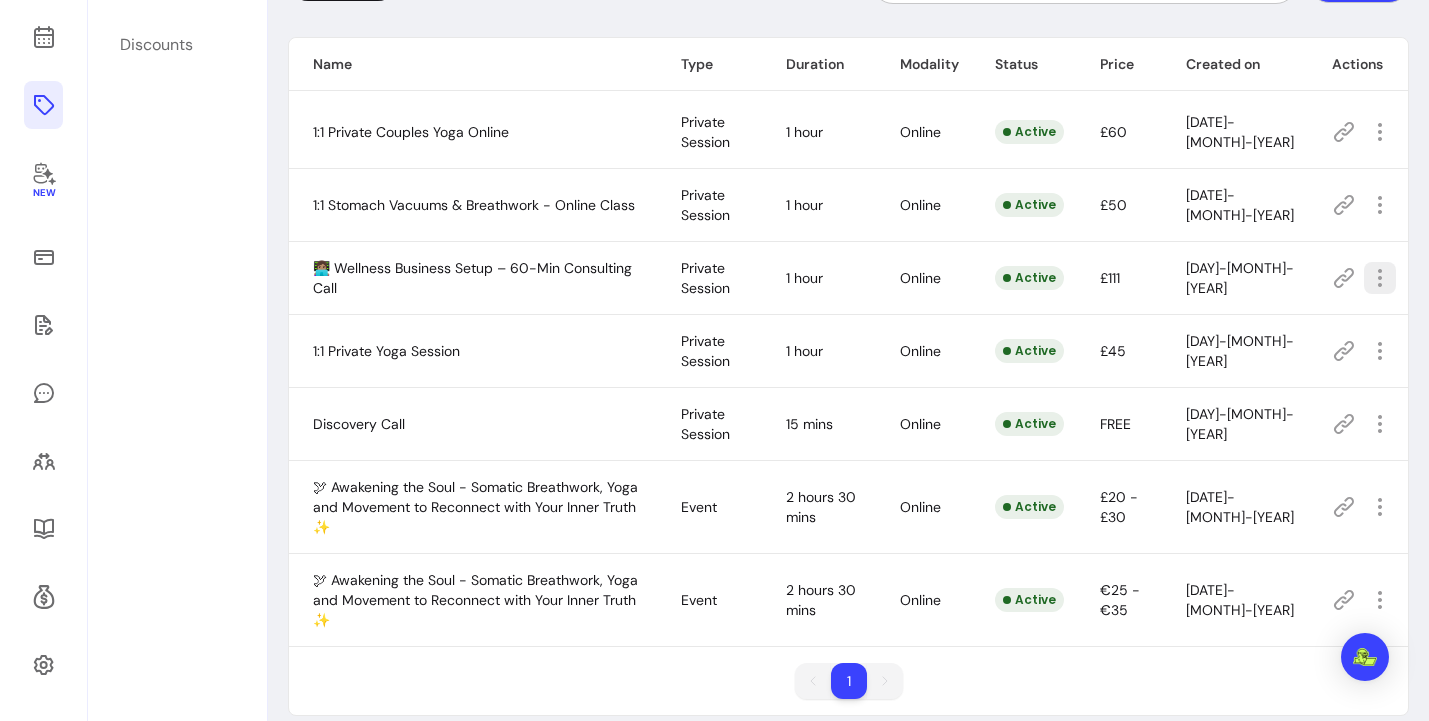 click 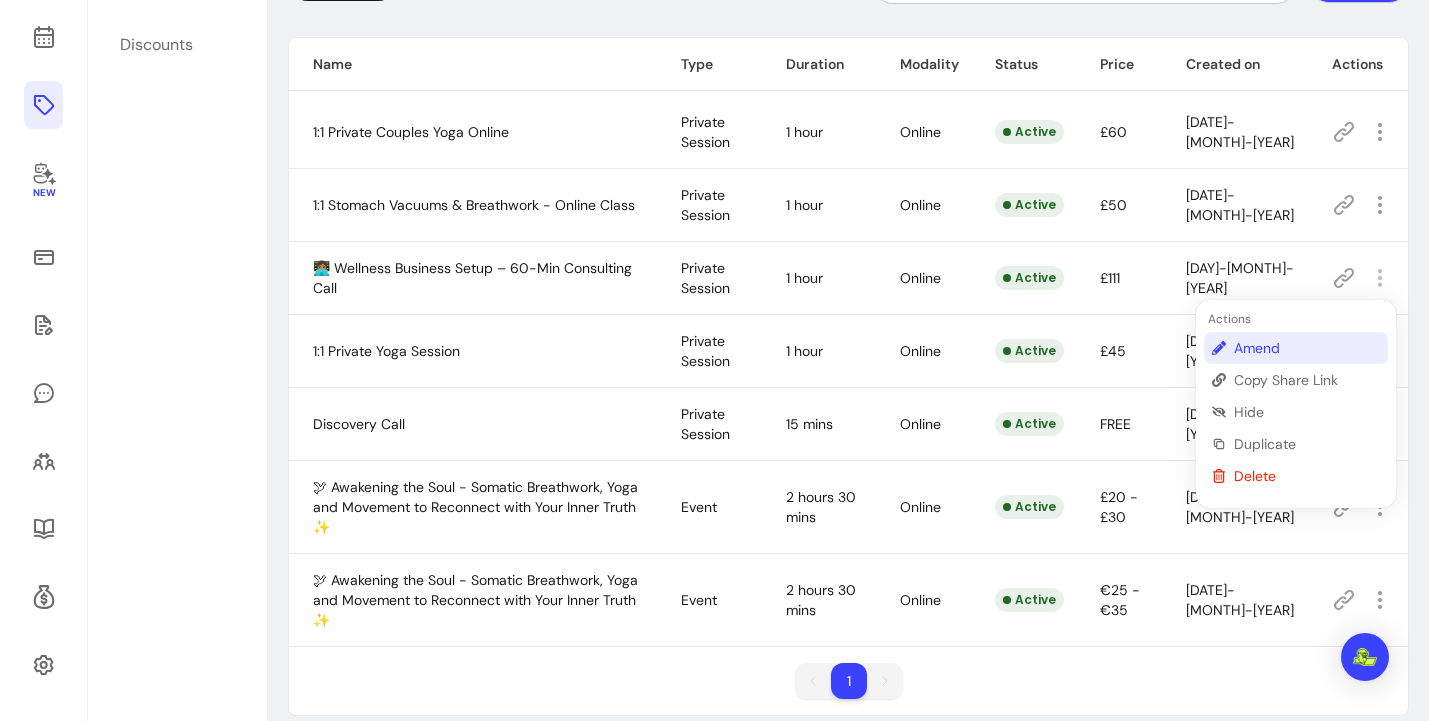 click on "Amend" at bounding box center [1307, 348] 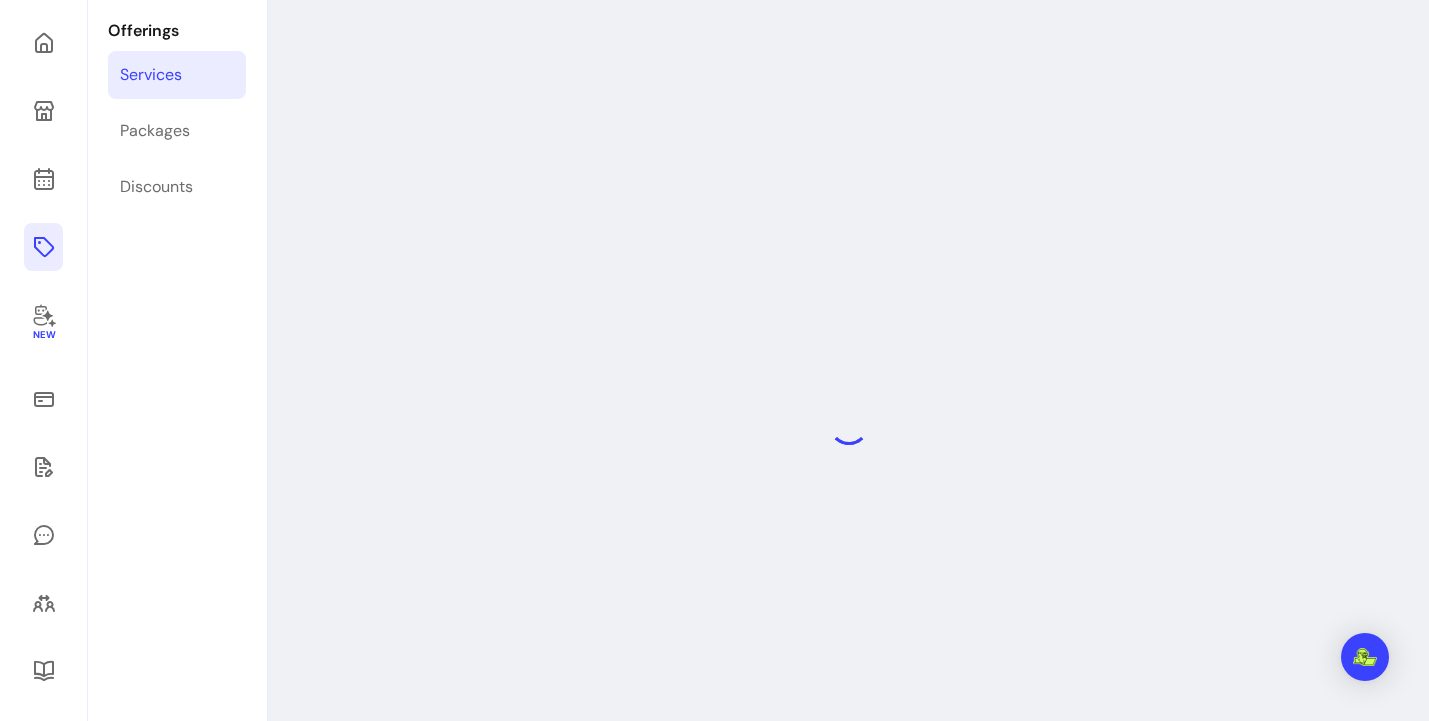 scroll, scrollTop: 96, scrollLeft: 0, axis: vertical 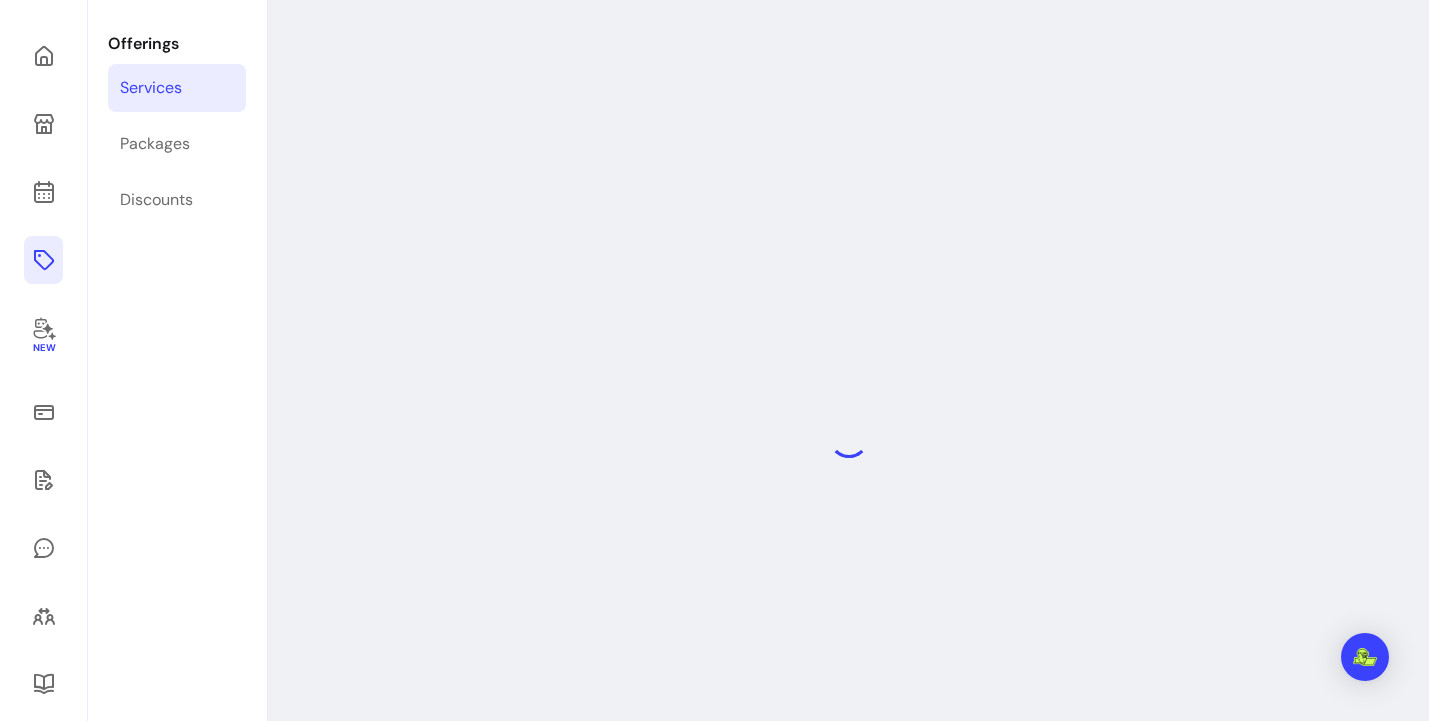 select on "**" 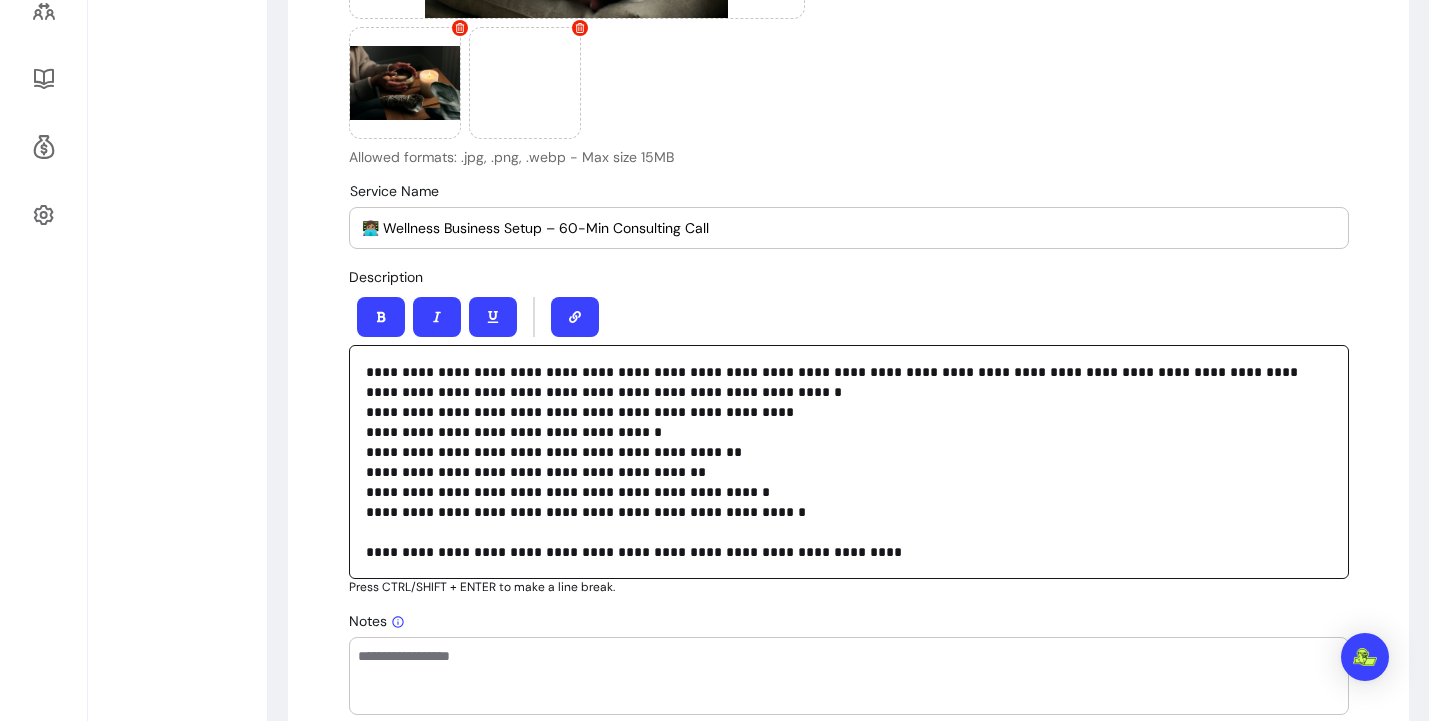 scroll, scrollTop: 0, scrollLeft: 0, axis: both 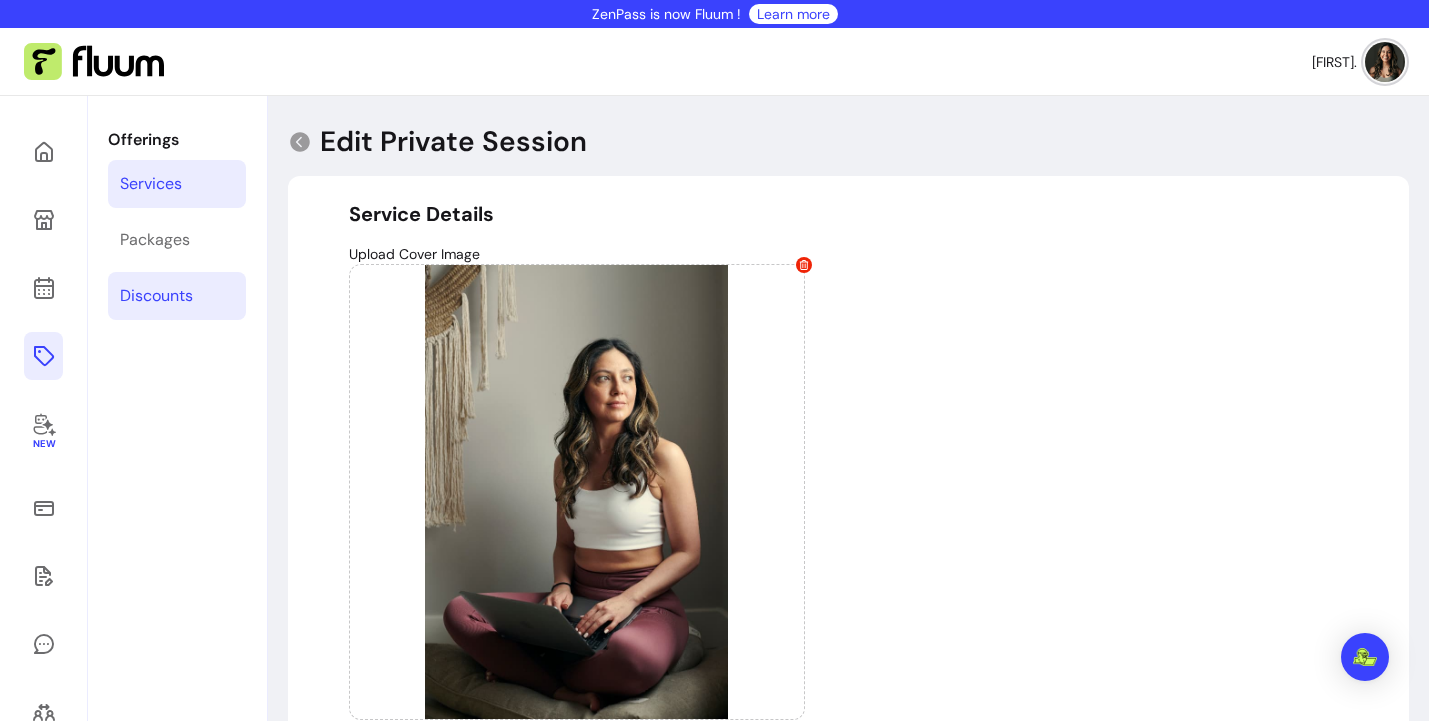 click on "Discounts" at bounding box center (156, 296) 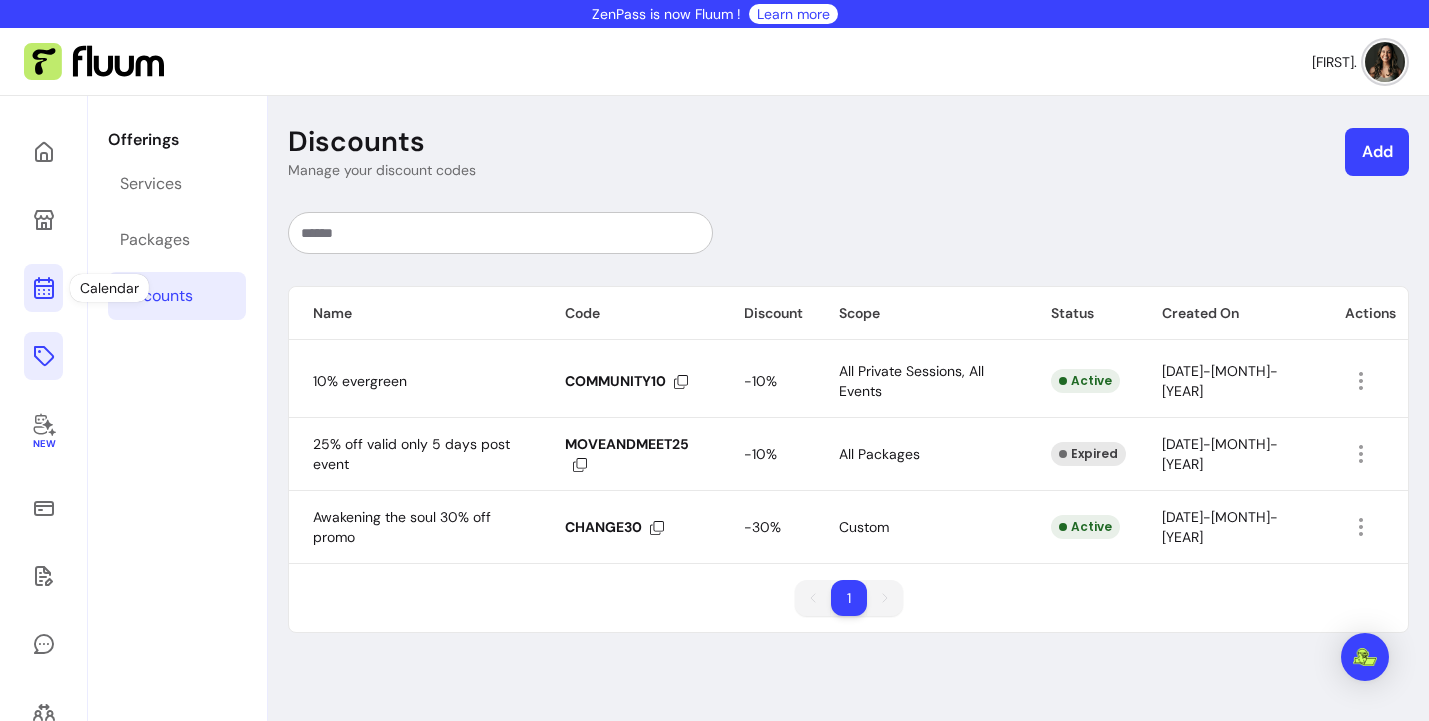 click 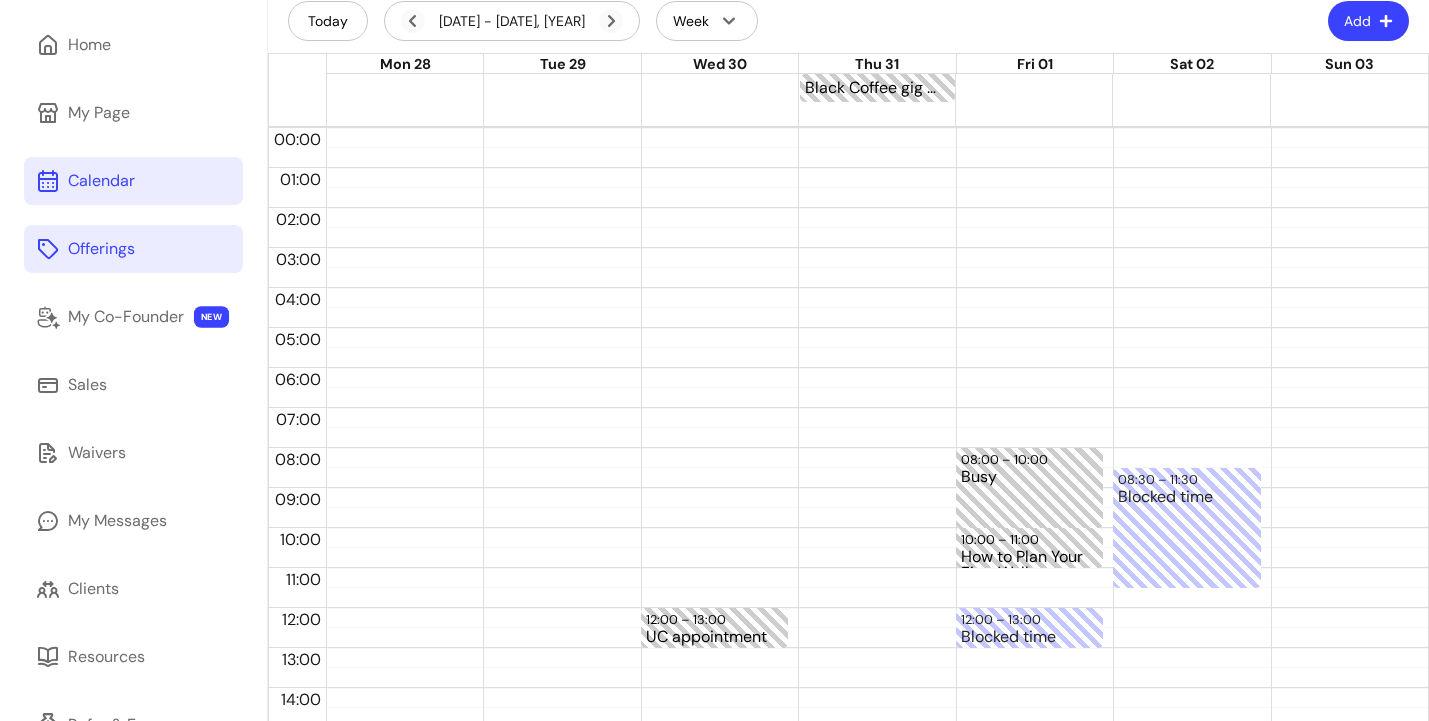 scroll, scrollTop: 0, scrollLeft: 0, axis: both 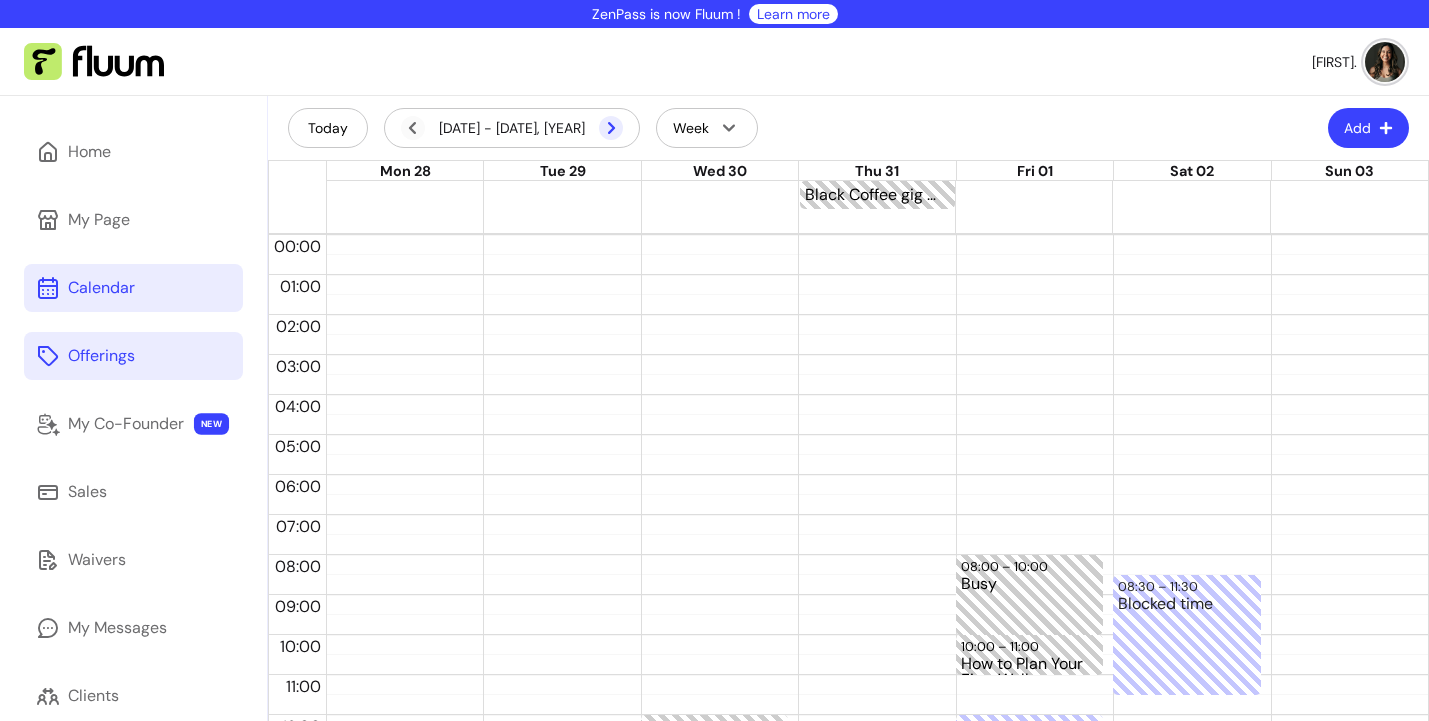 click 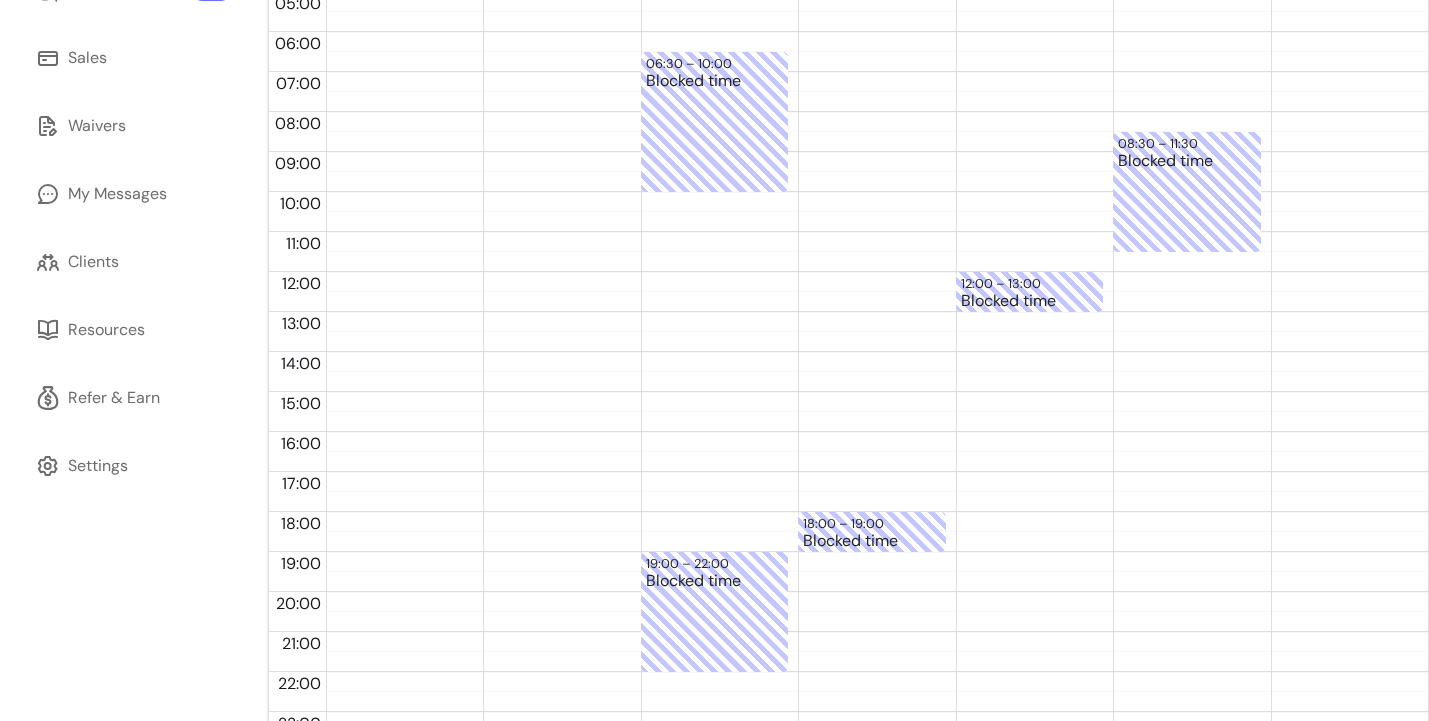 scroll, scrollTop: 454, scrollLeft: 0, axis: vertical 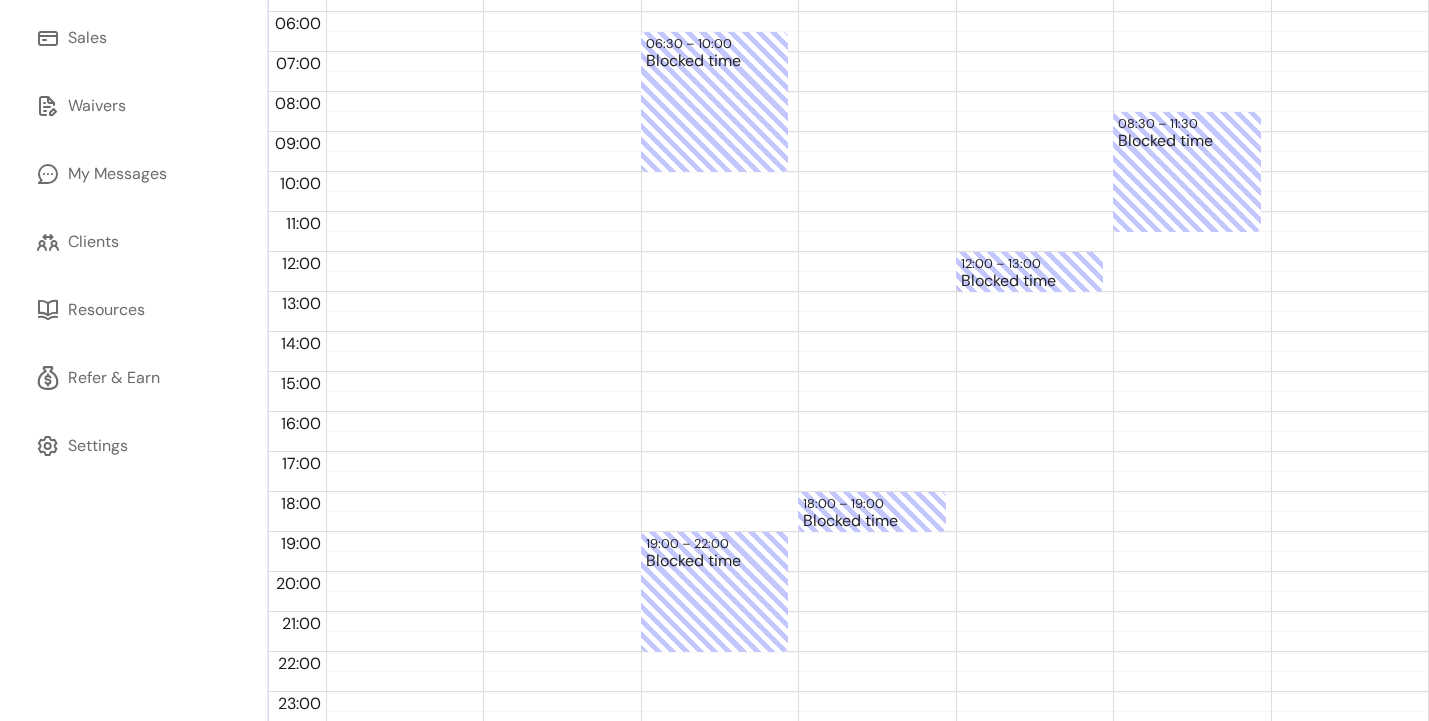 click on "06:30 – 10:00 Blocked time 19:00 – 22:00 Blocked time" at bounding box center (714, 252) 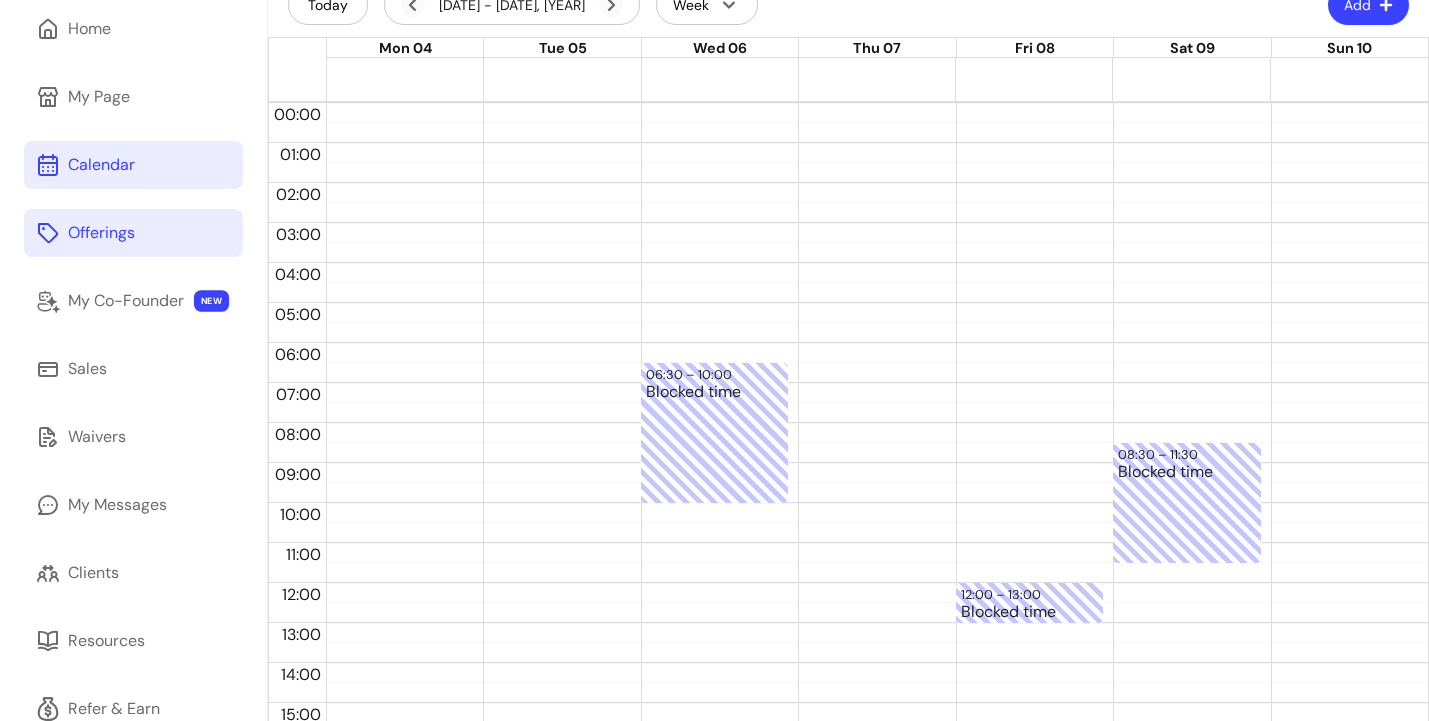 scroll, scrollTop: 124, scrollLeft: 0, axis: vertical 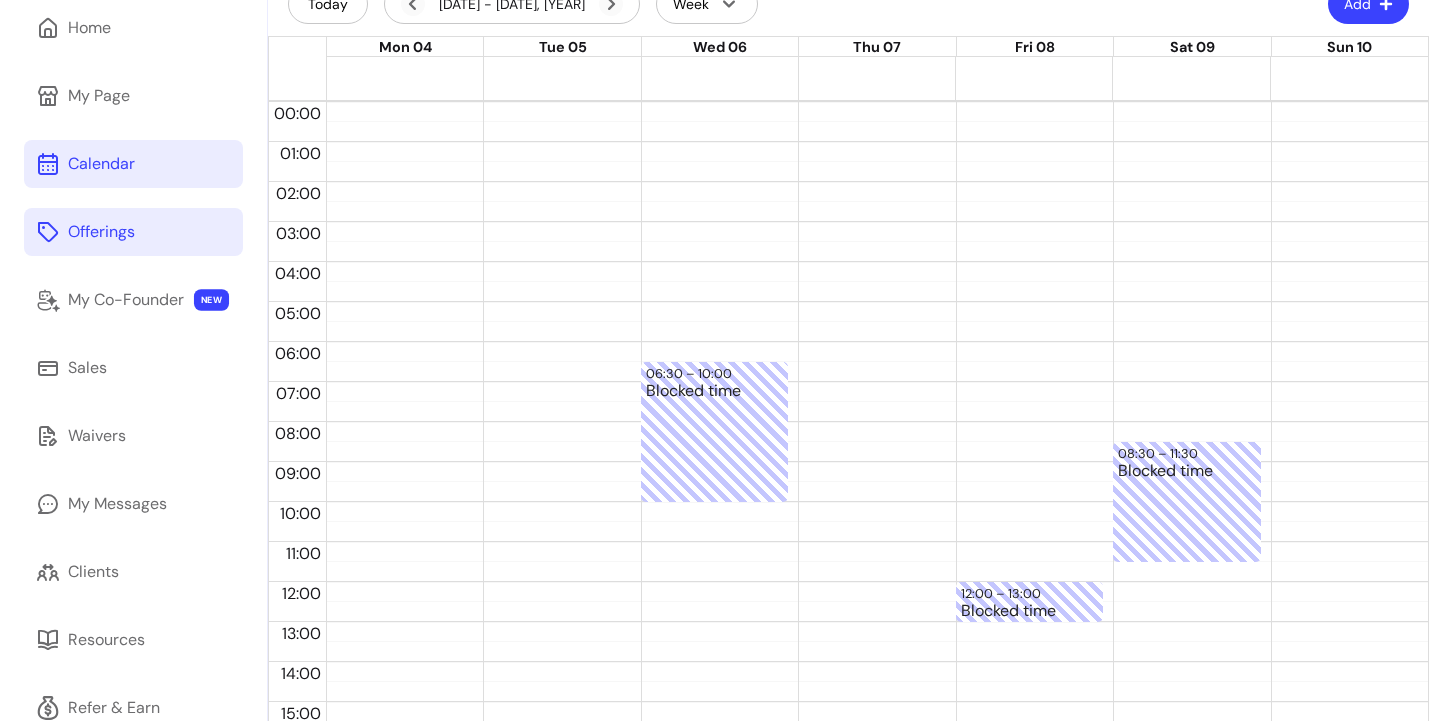 click on "Add" at bounding box center (1368, 4) 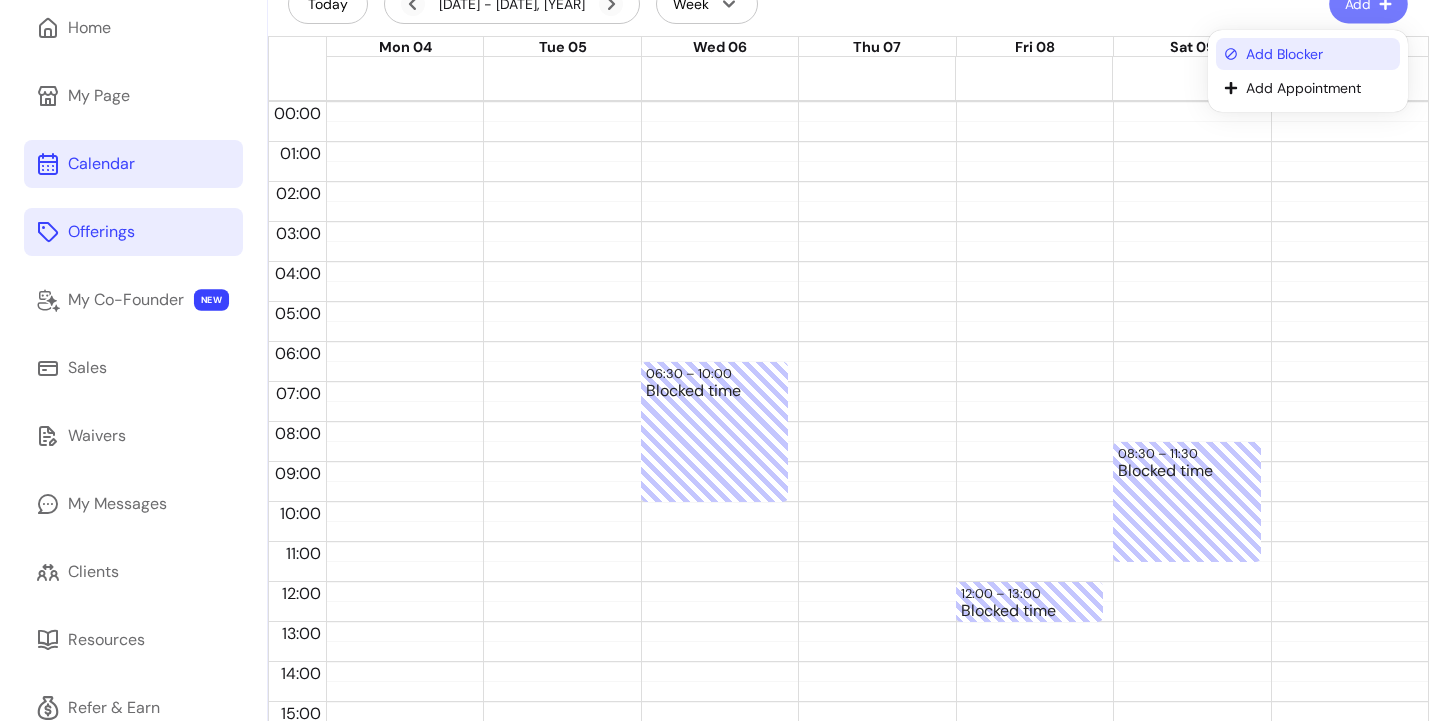 click on "Add Blocker" at bounding box center [1319, 54] 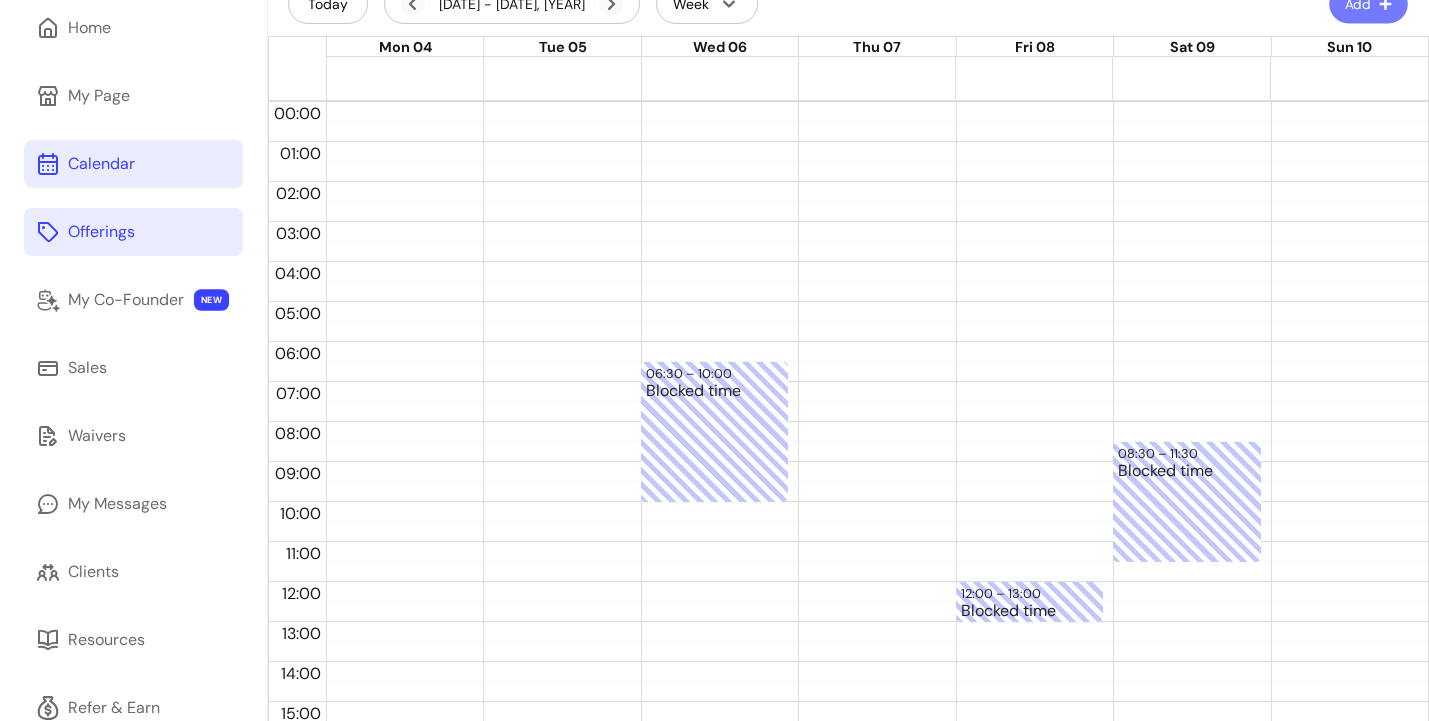 select on "*********" 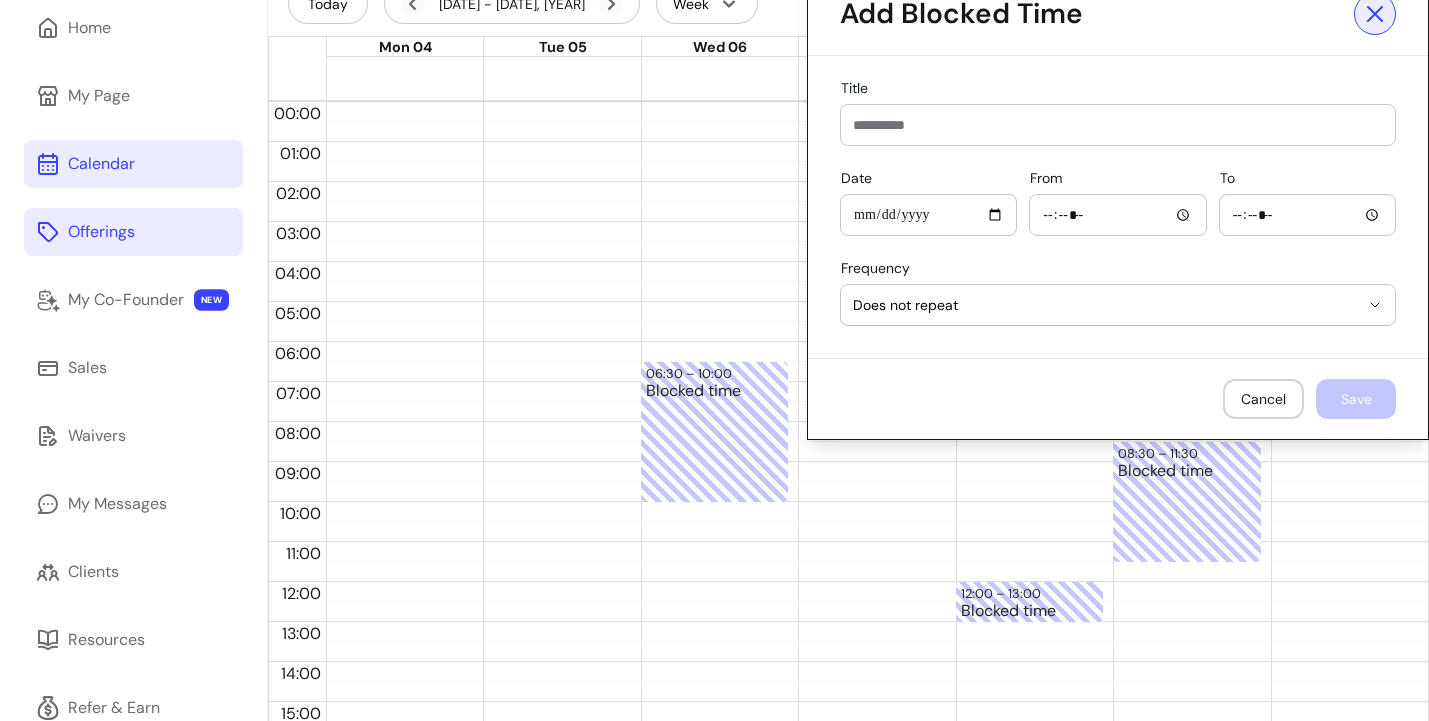 click 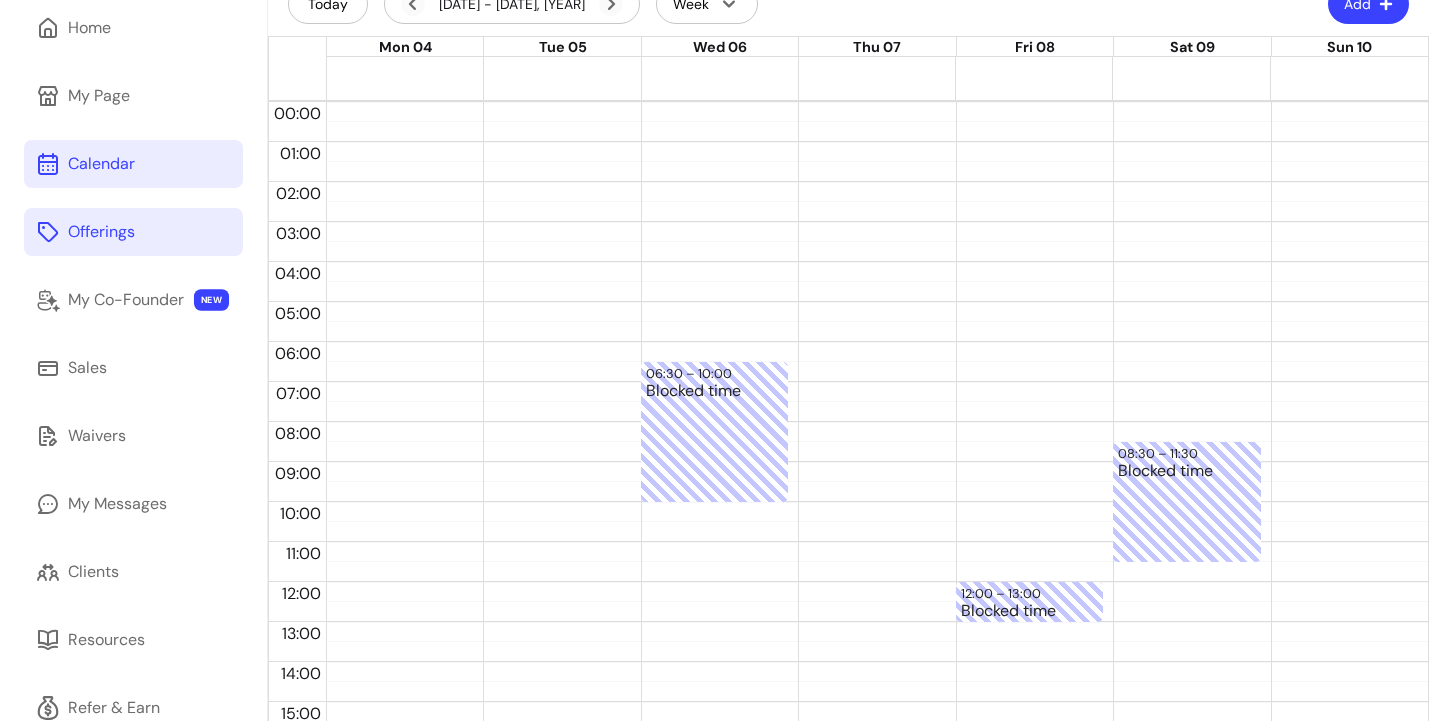 click on "Add" at bounding box center (1368, 4) 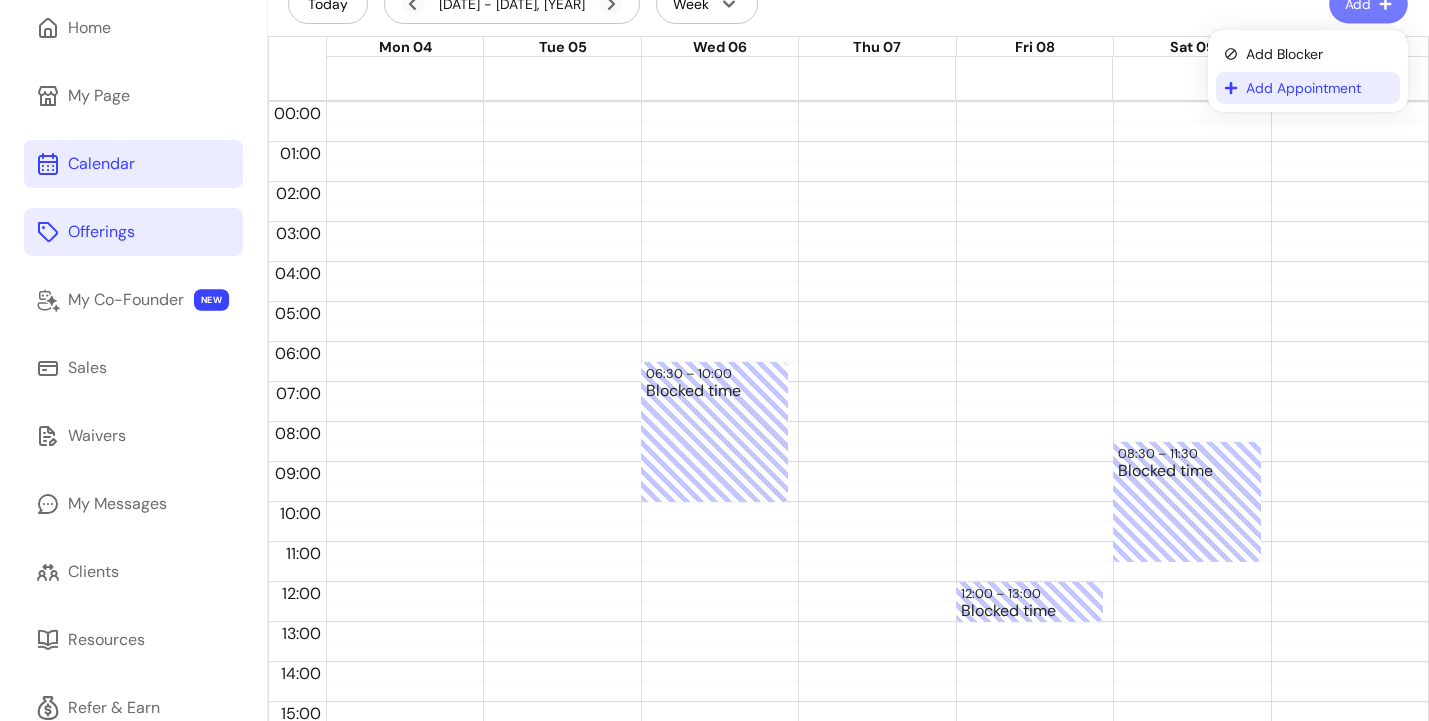 click on "Add Appointment" at bounding box center (1319, 88) 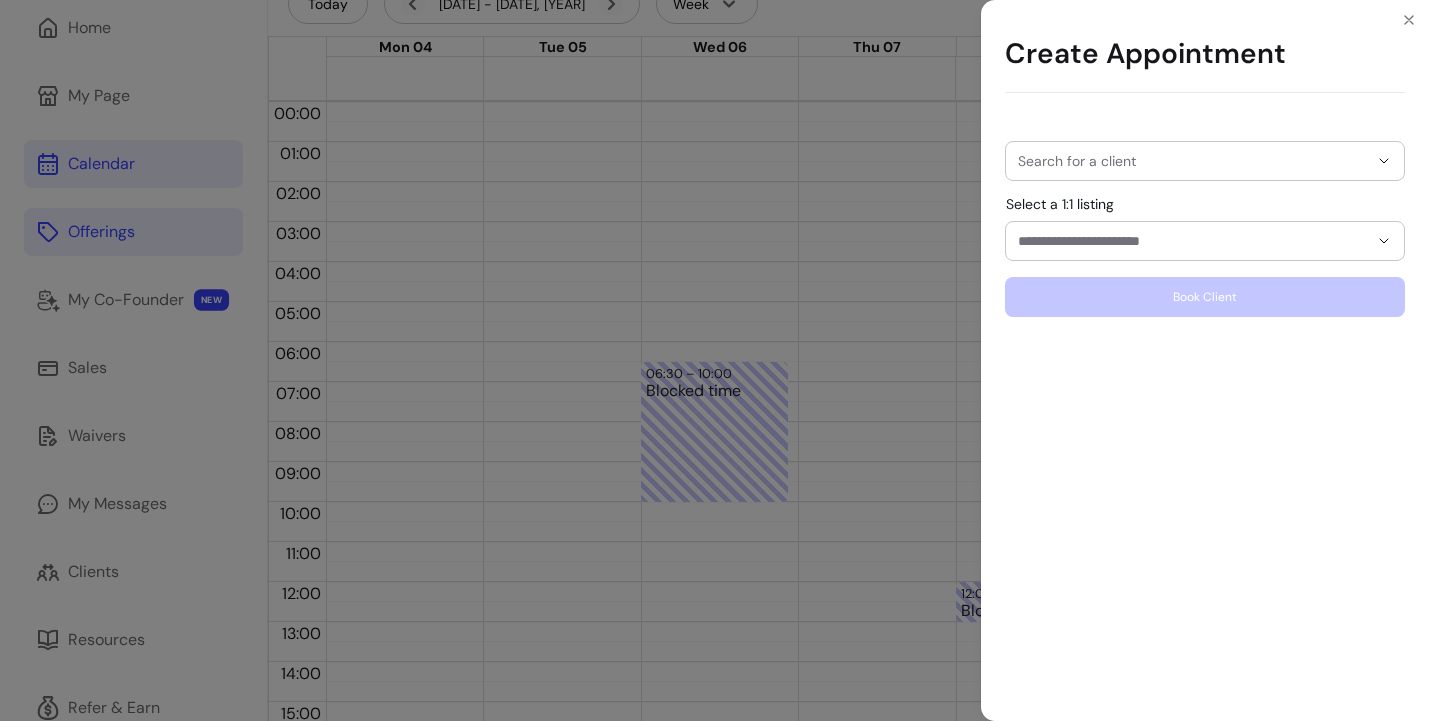 click on "Create Appointment Search for a client Select a 1:1 listing Book Client" at bounding box center (714, 360) 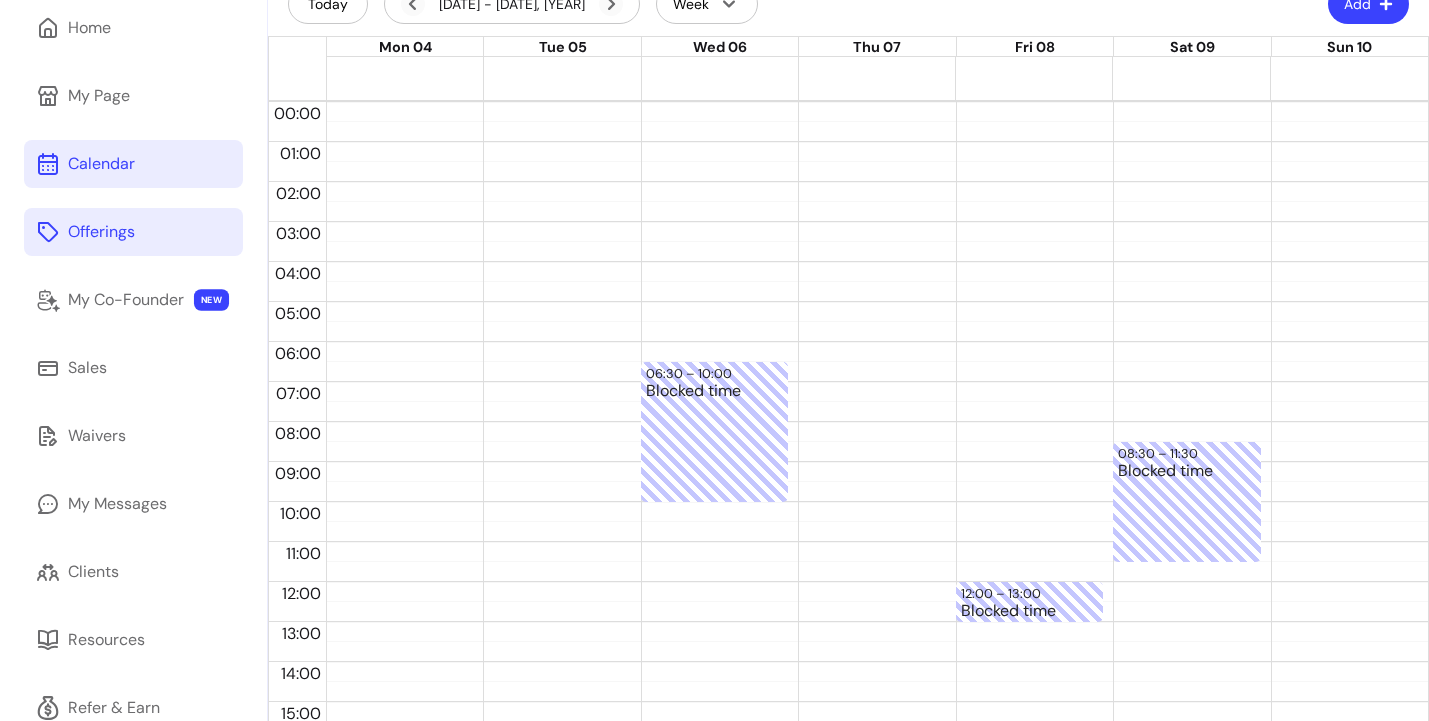 click on "Add" at bounding box center [1368, 4] 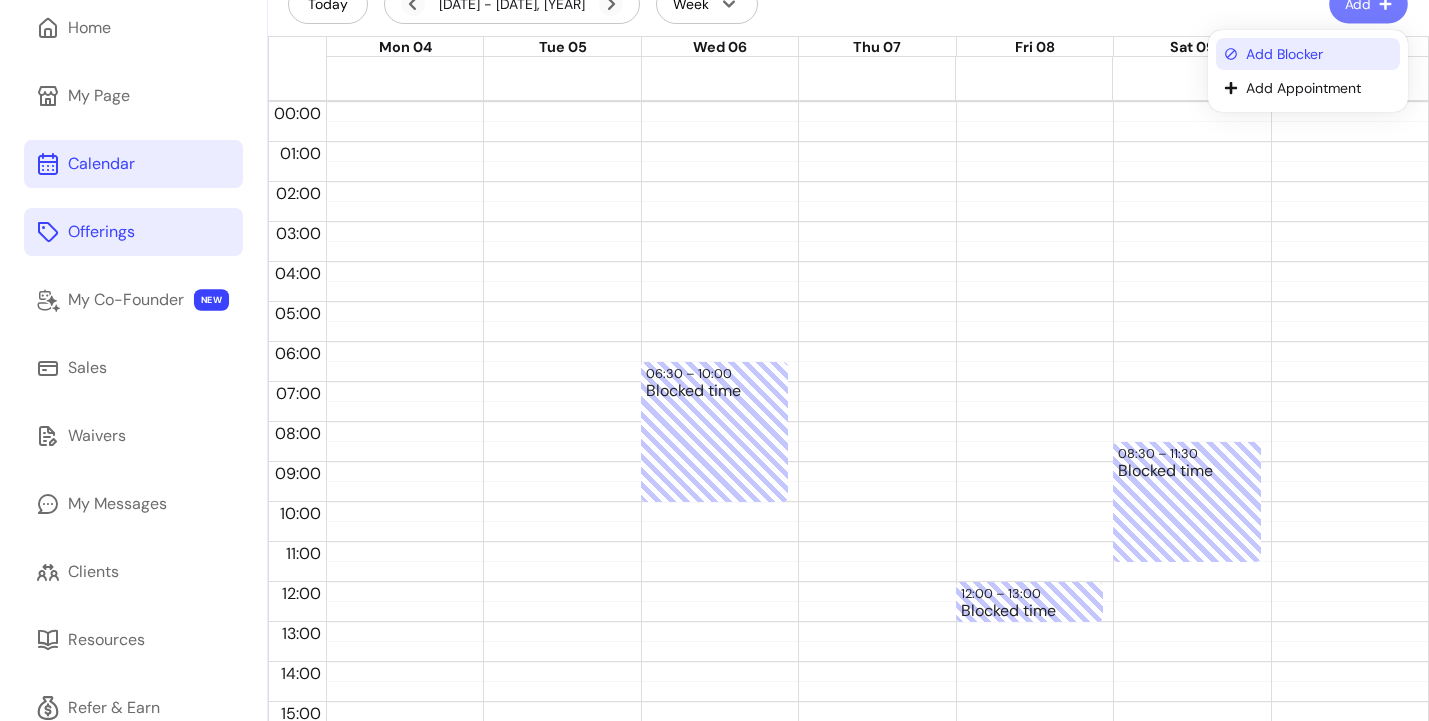 click on "Add Blocker" at bounding box center (1319, 54) 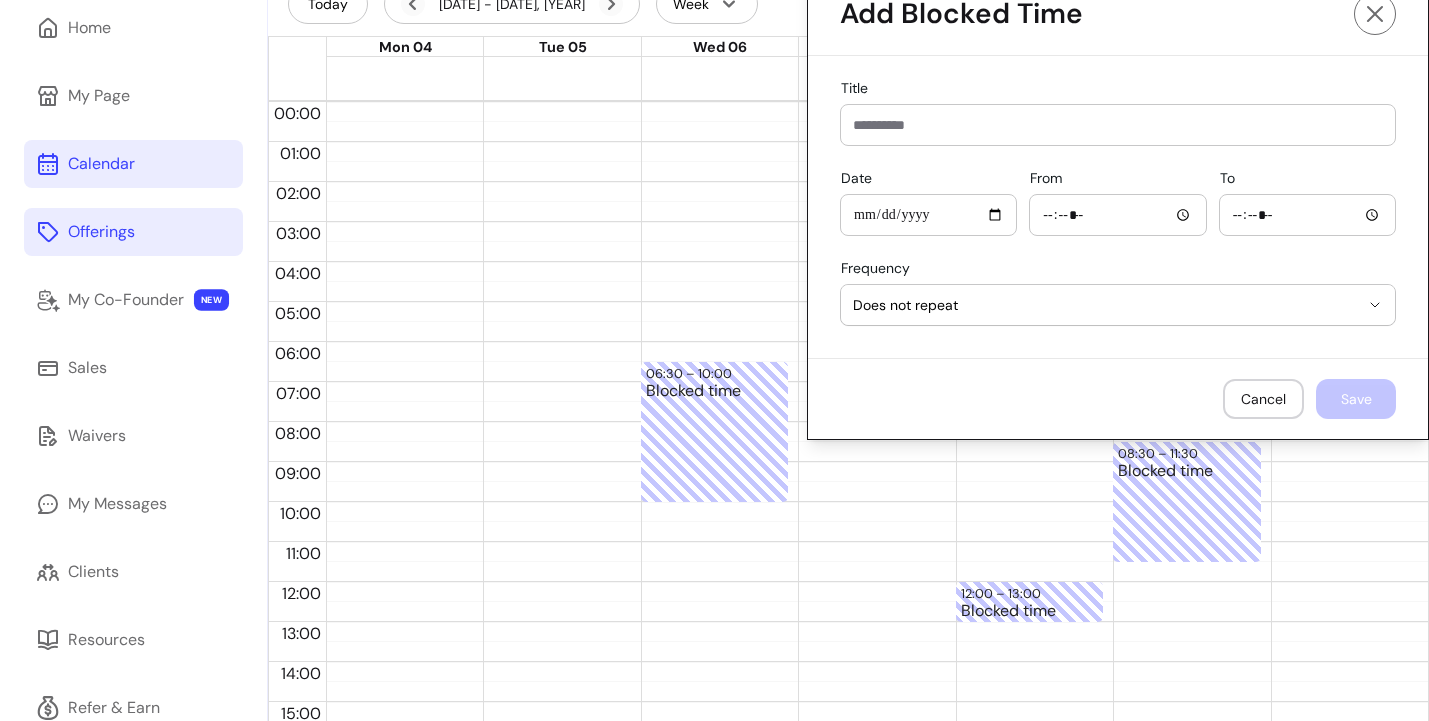 click on "Title" at bounding box center [1118, 125] 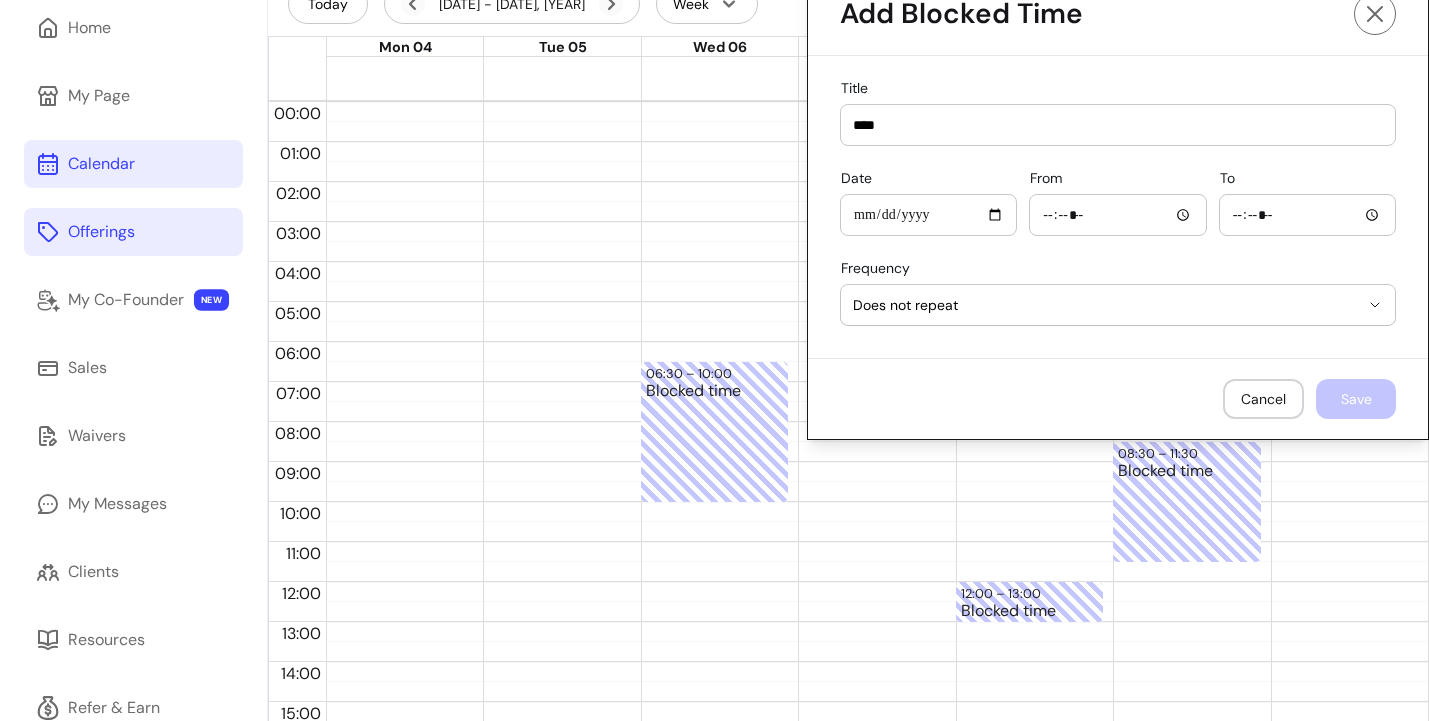 type on "****" 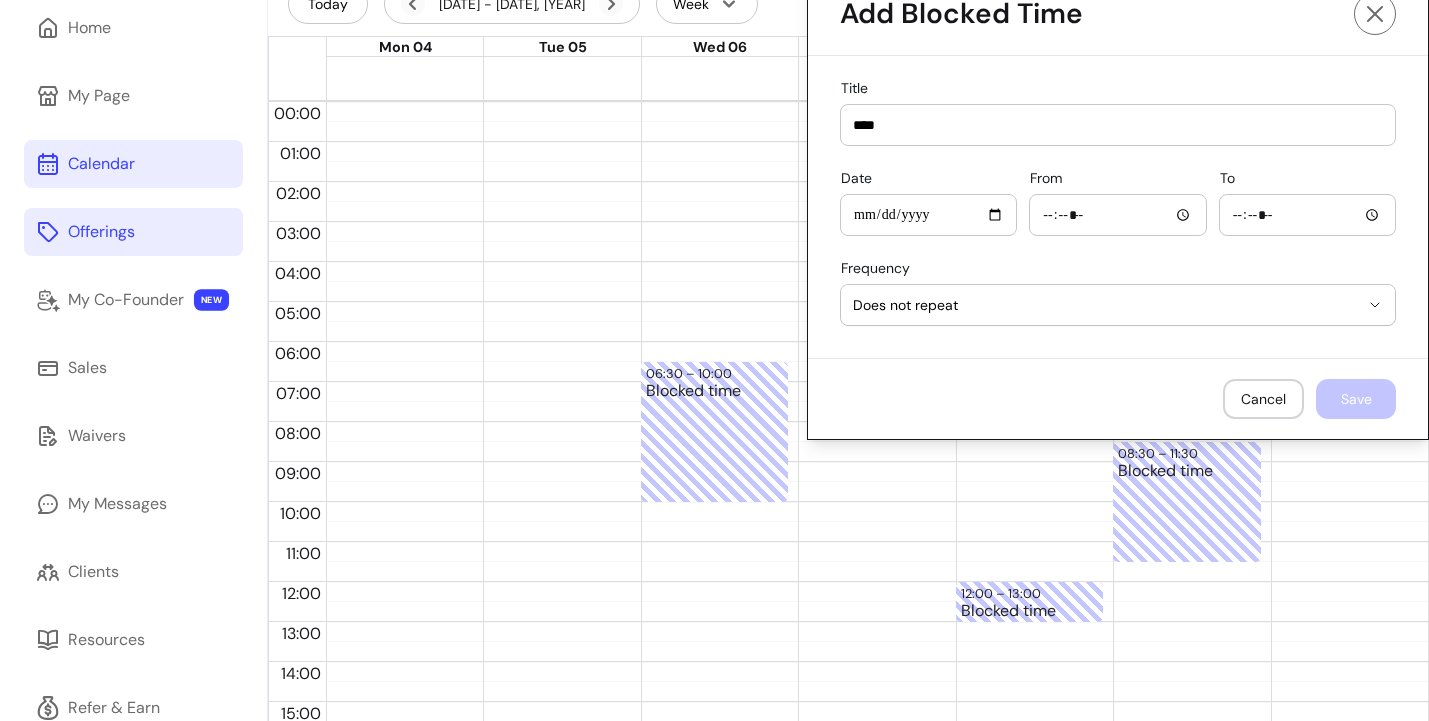 click on "From" at bounding box center (1117, 215) 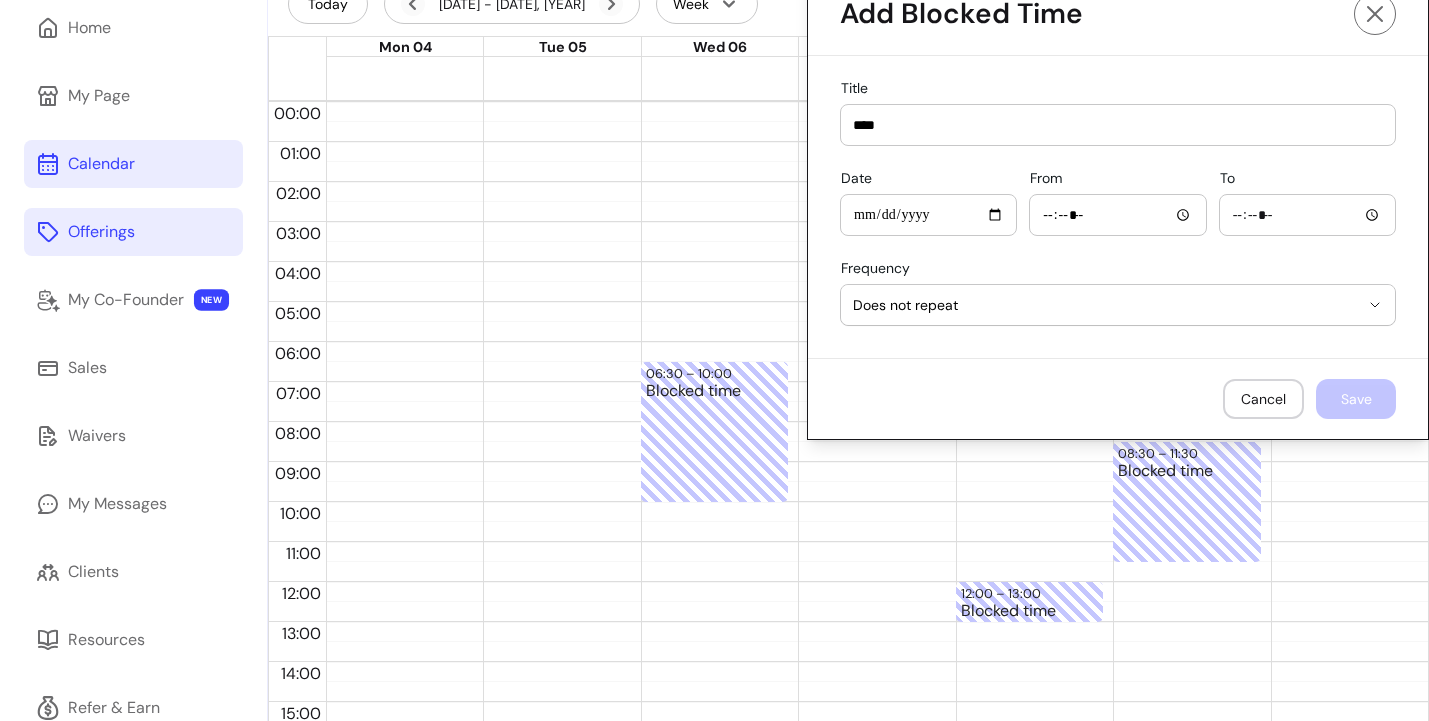 click on "To" at bounding box center (1307, 215) 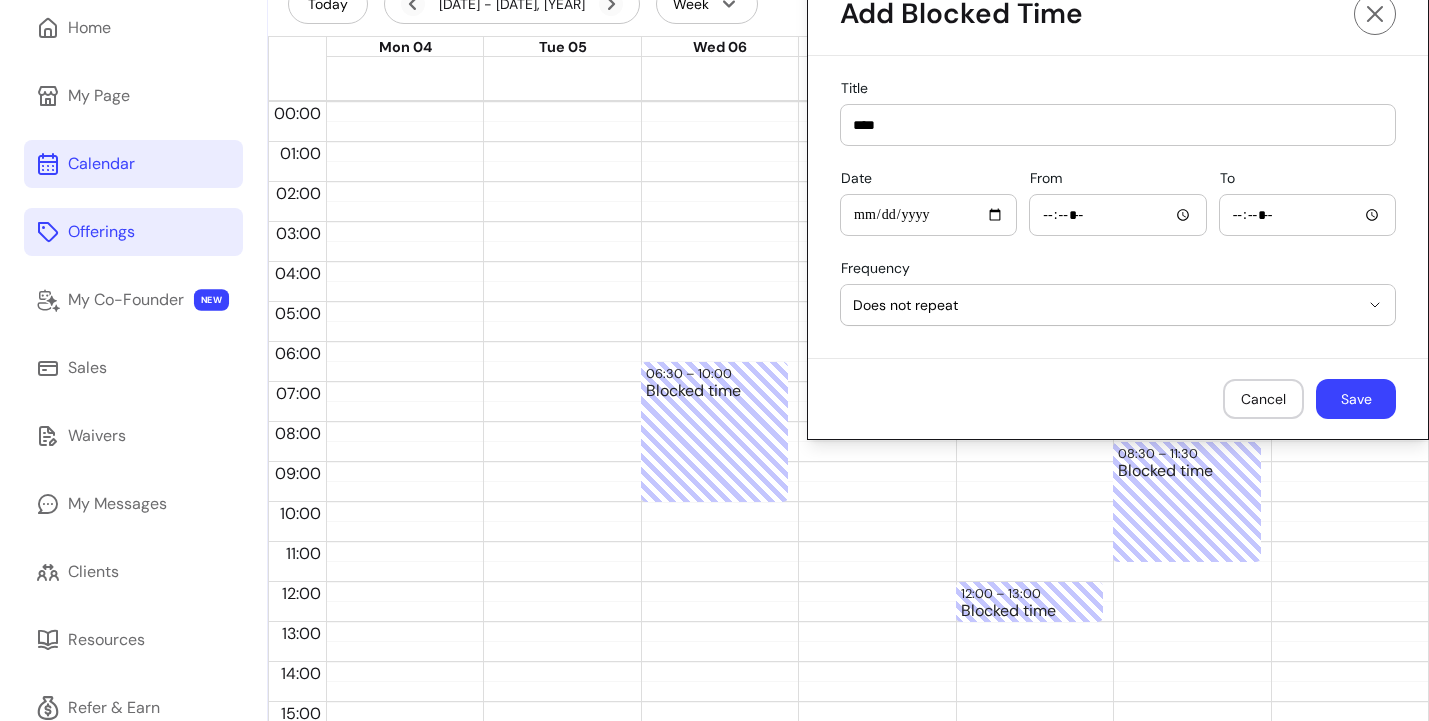 type on "*****" 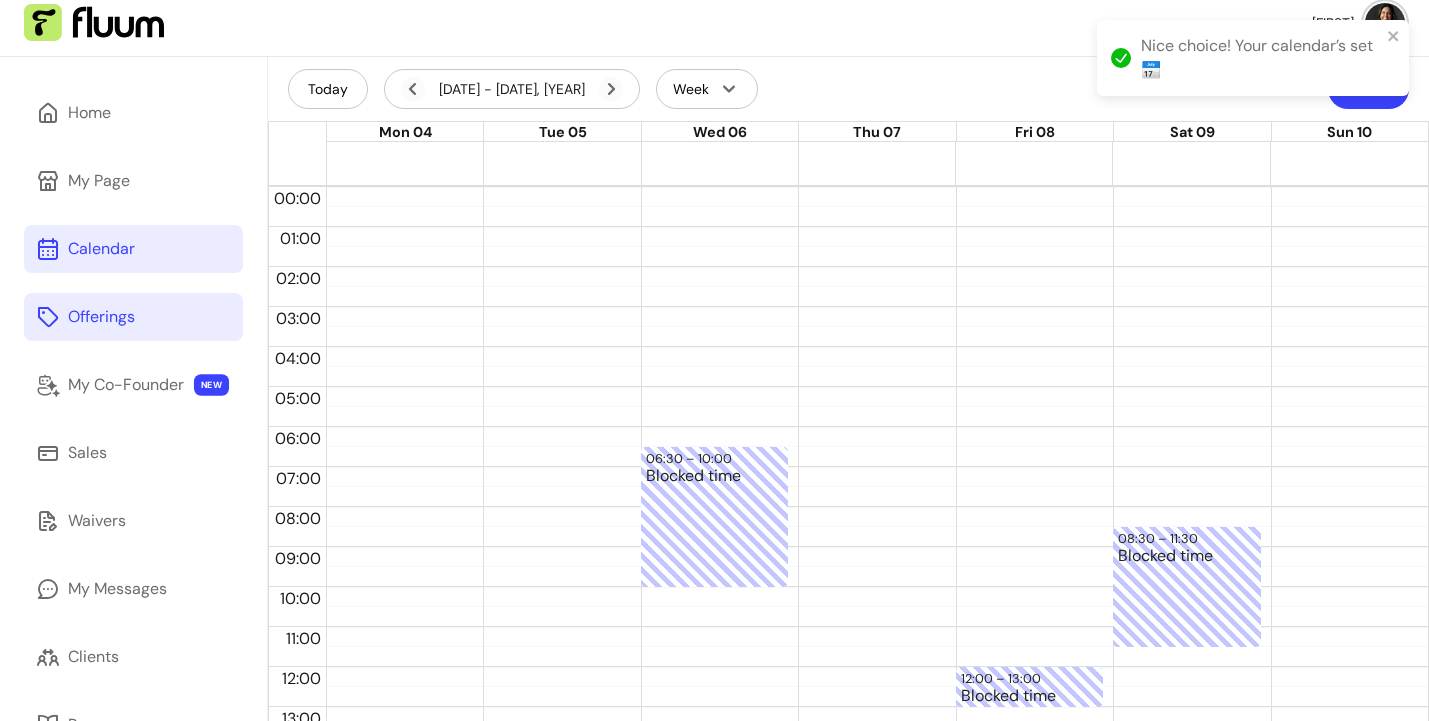 scroll, scrollTop: 282, scrollLeft: 0, axis: vertical 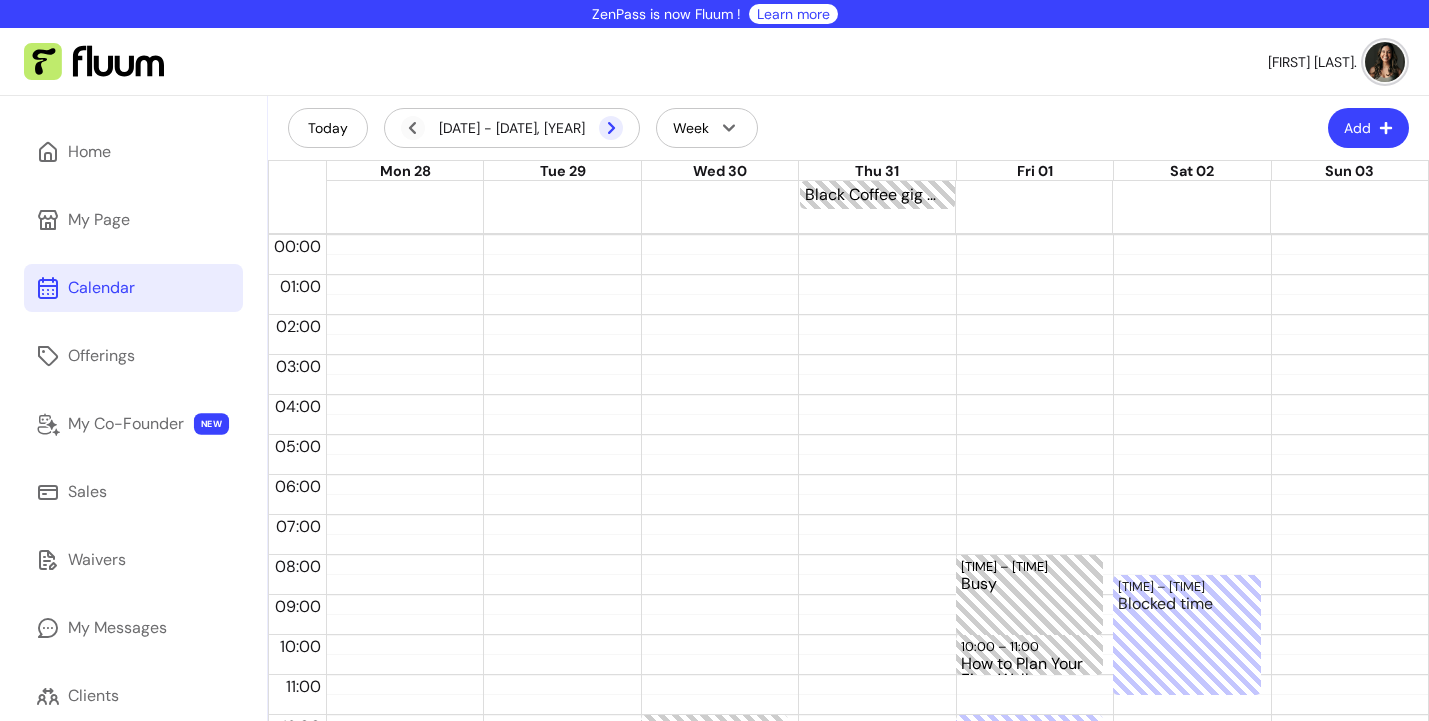 click 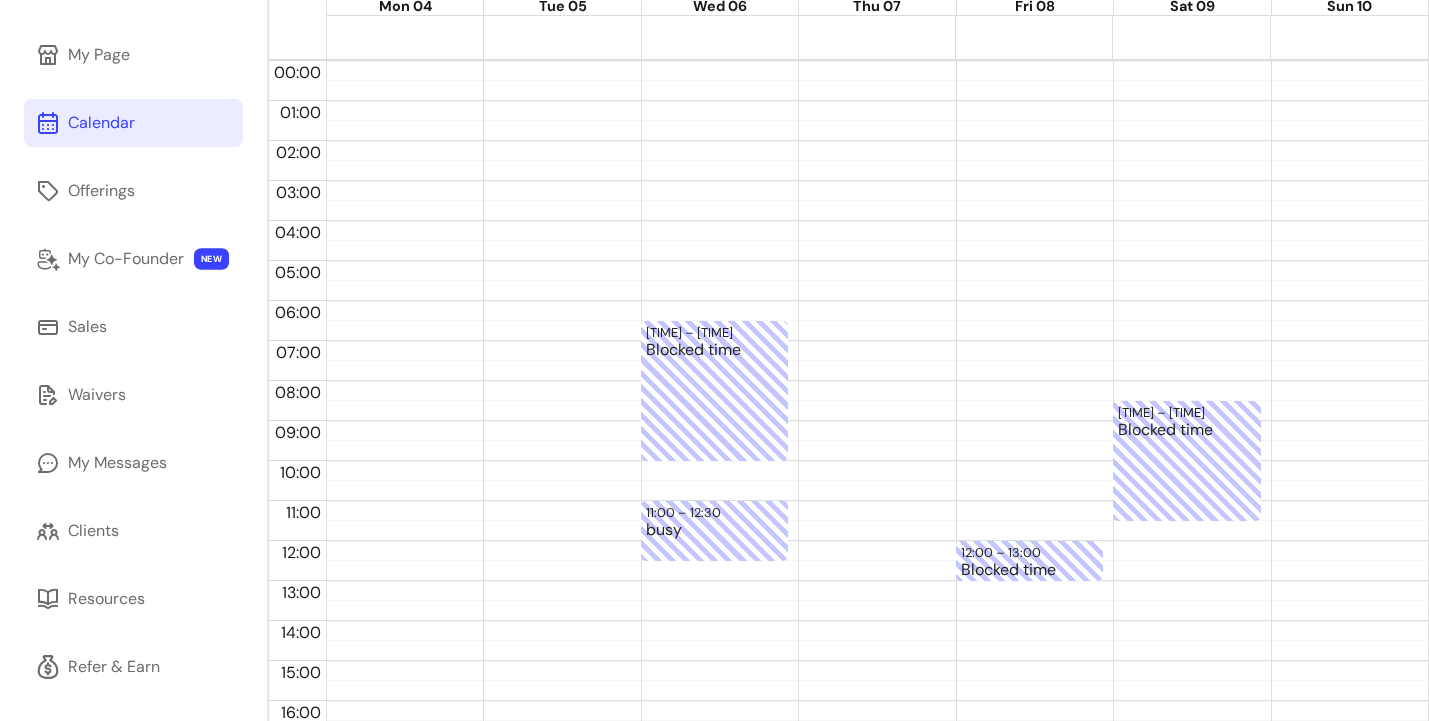 scroll, scrollTop: 0, scrollLeft: 0, axis: both 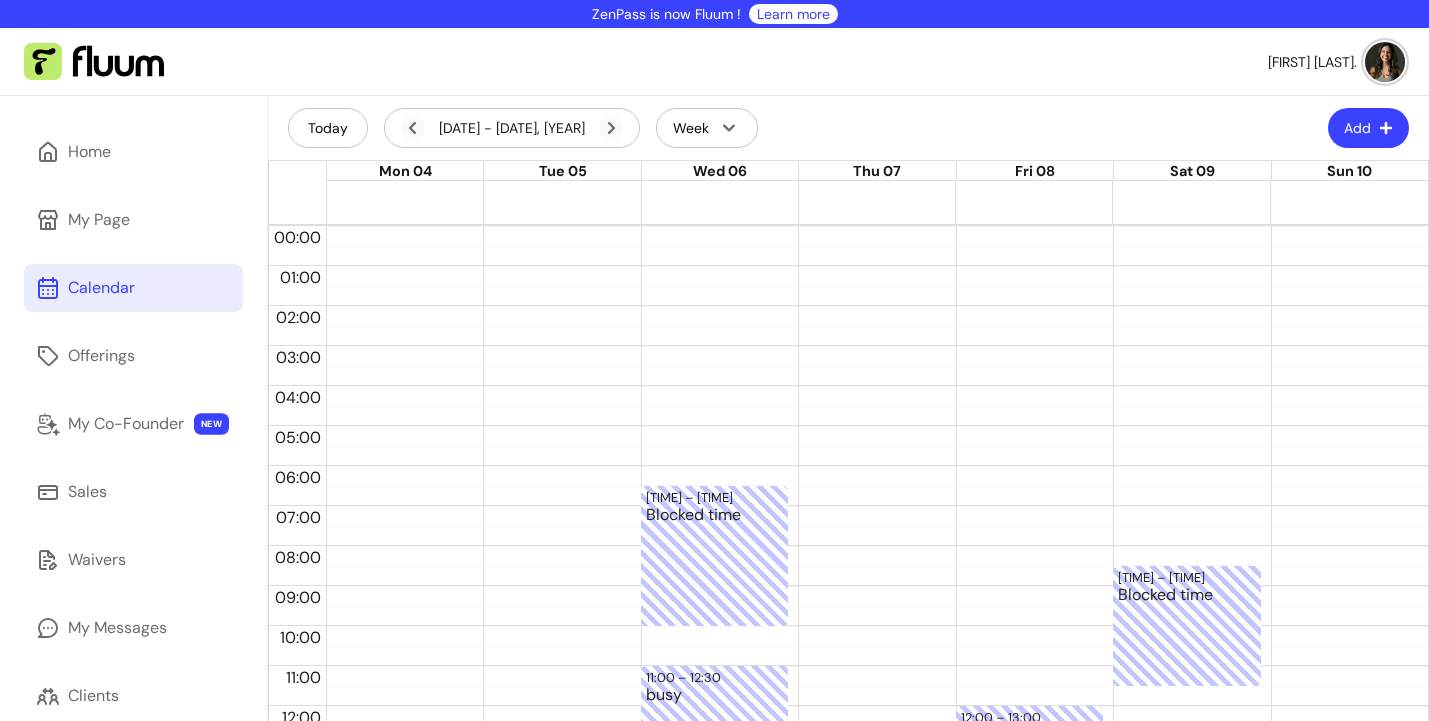 click on "Add" at bounding box center (1368, 128) 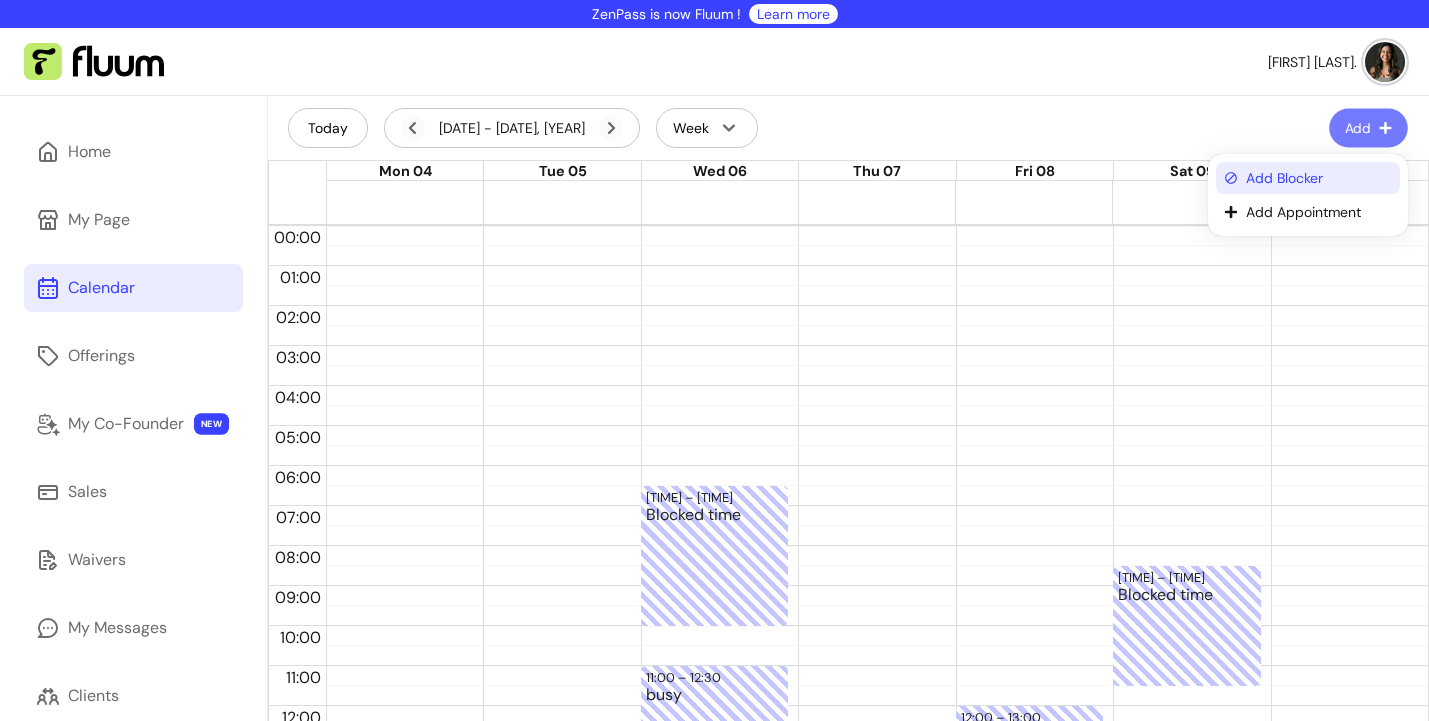 click on "Add Blocker" at bounding box center [1319, 178] 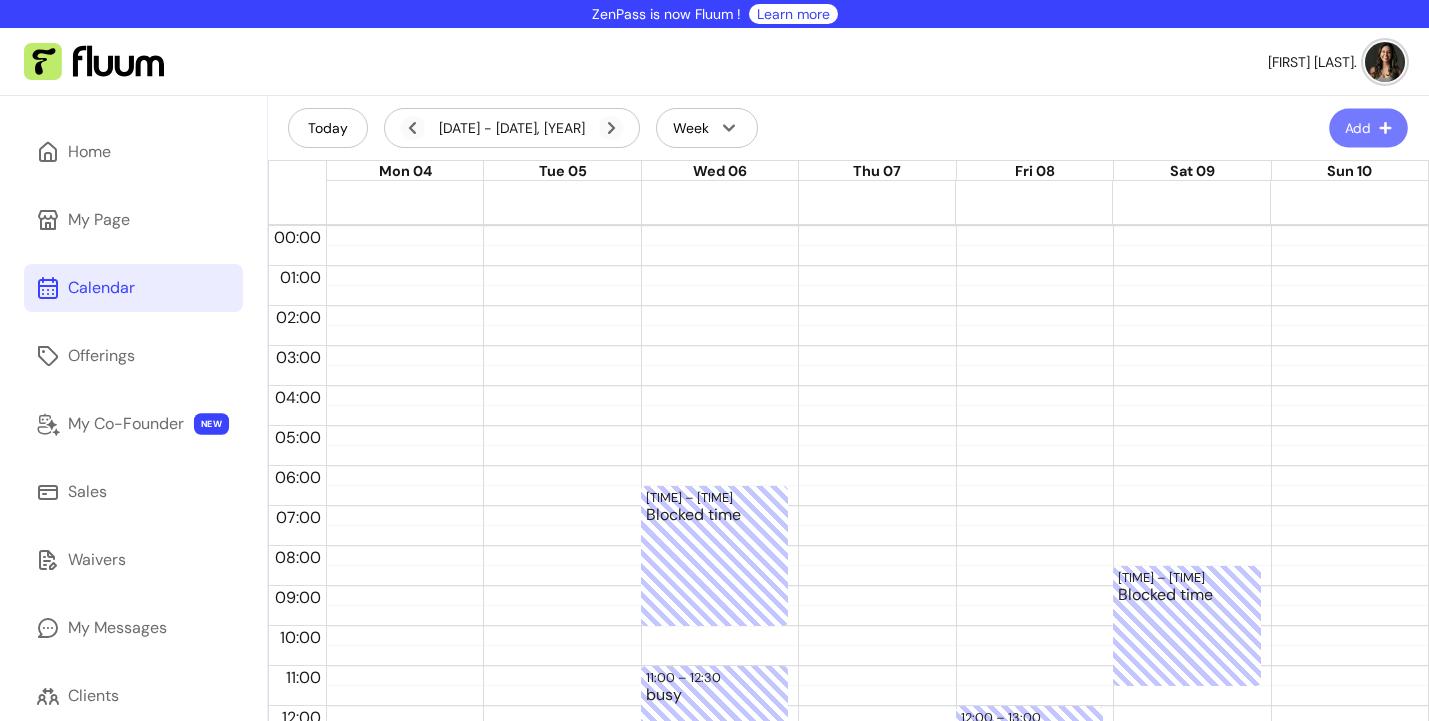 select on "*********" 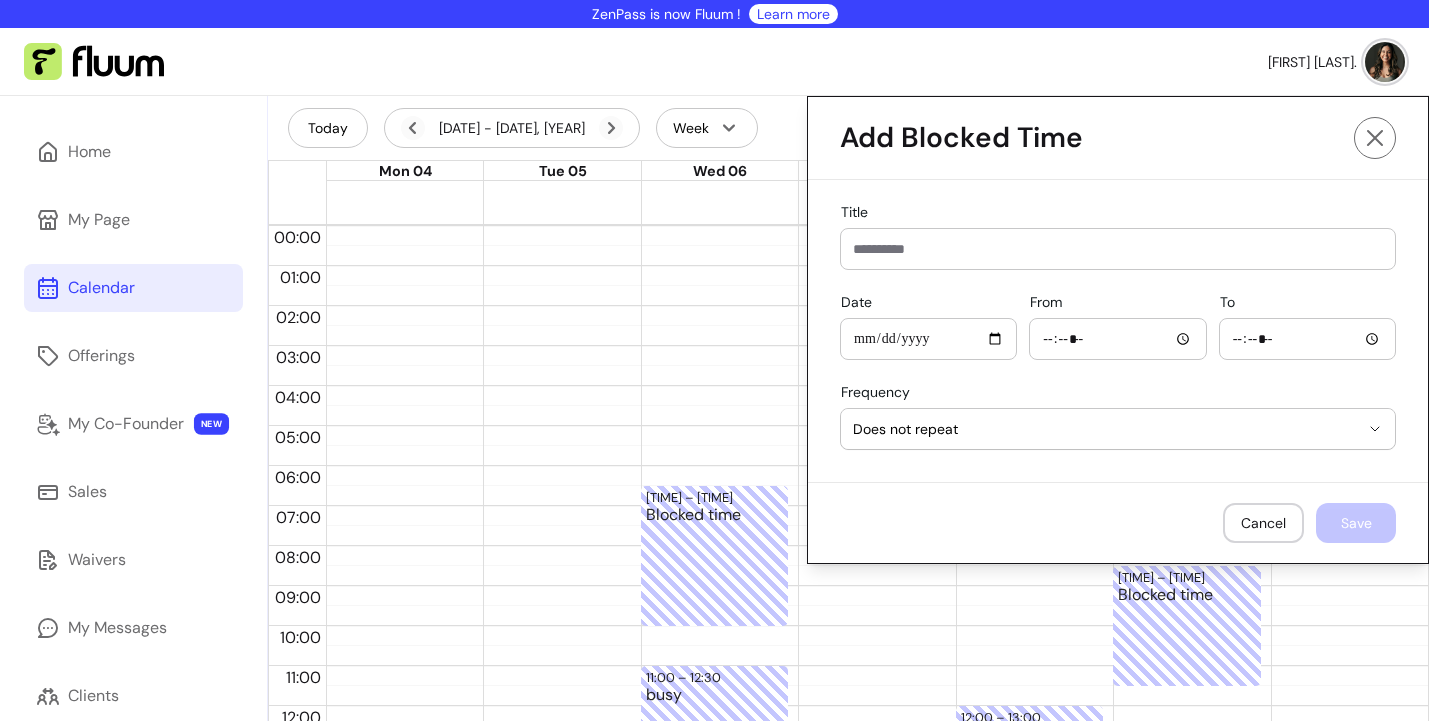 click on "Date" at bounding box center [928, 339] 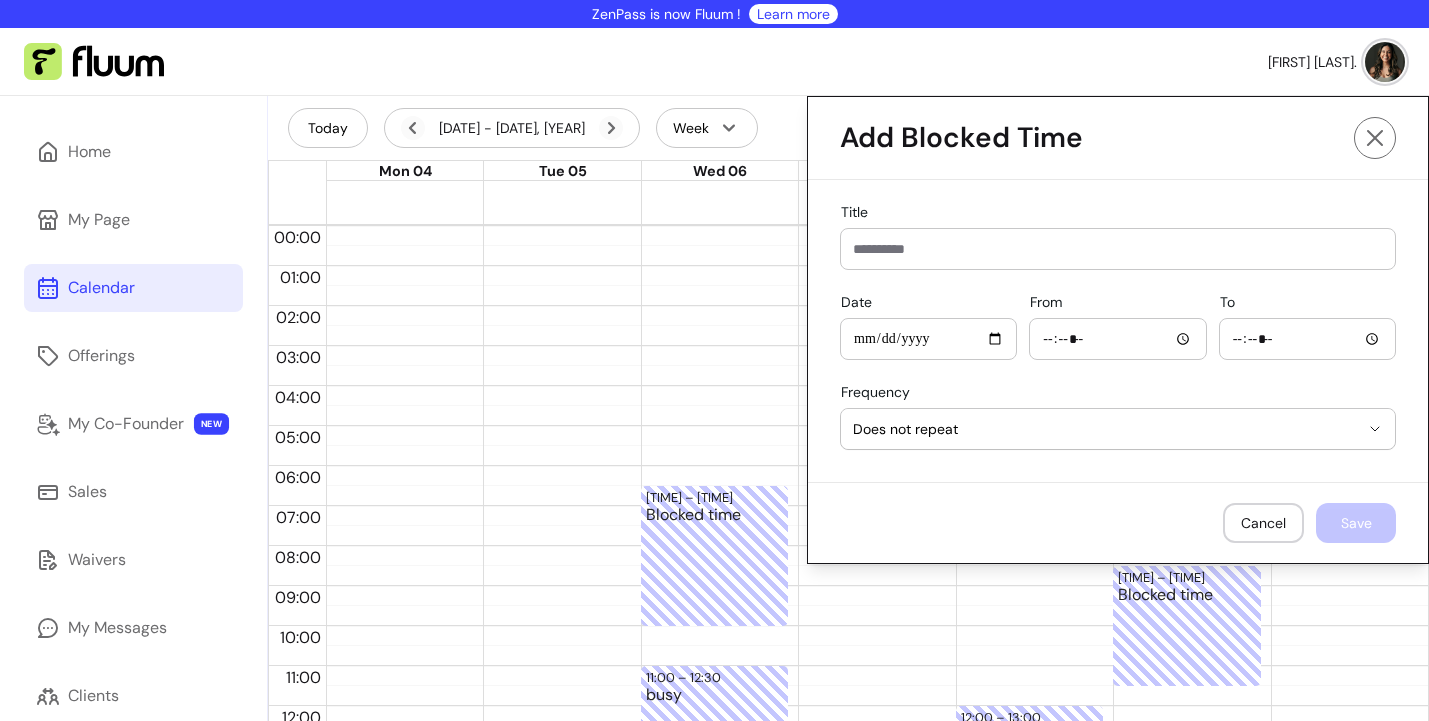 click on "From" at bounding box center [1117, 339] 